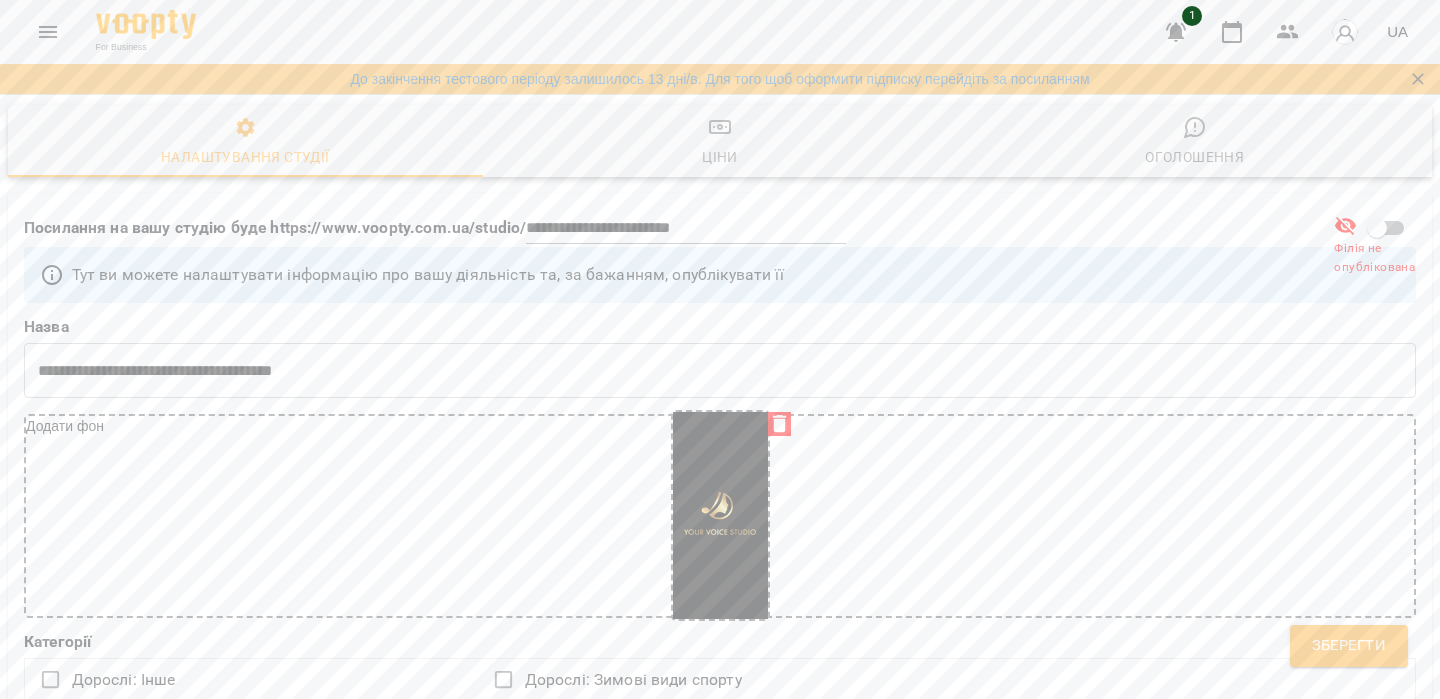 select on "**" 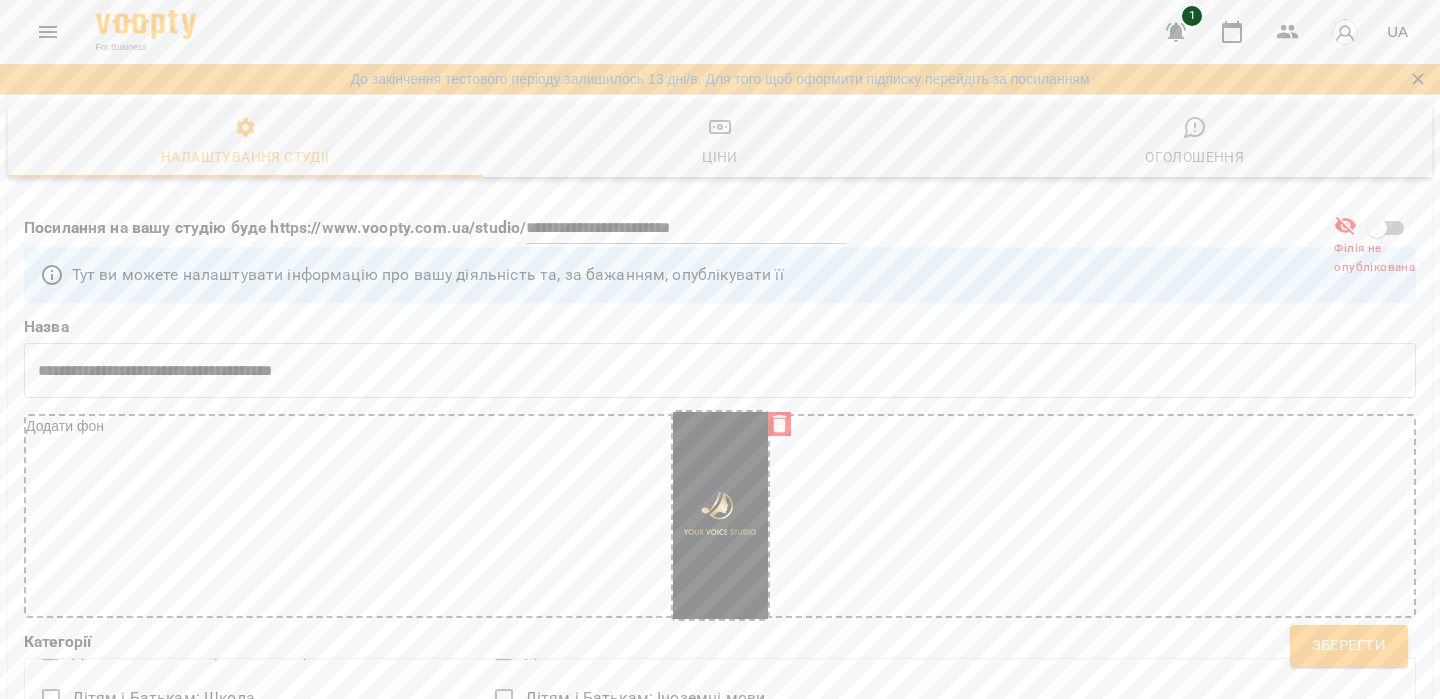 scroll, scrollTop: 878, scrollLeft: 0, axis: vertical 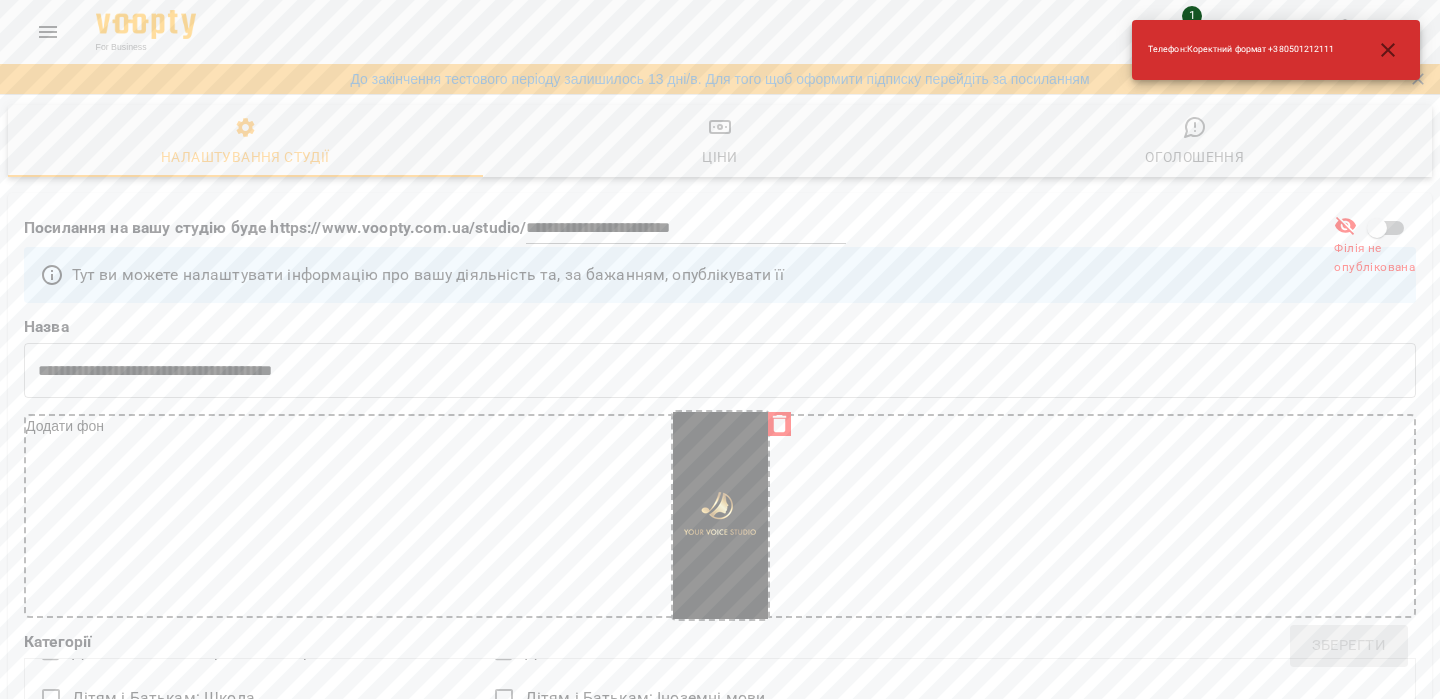 type on "*" 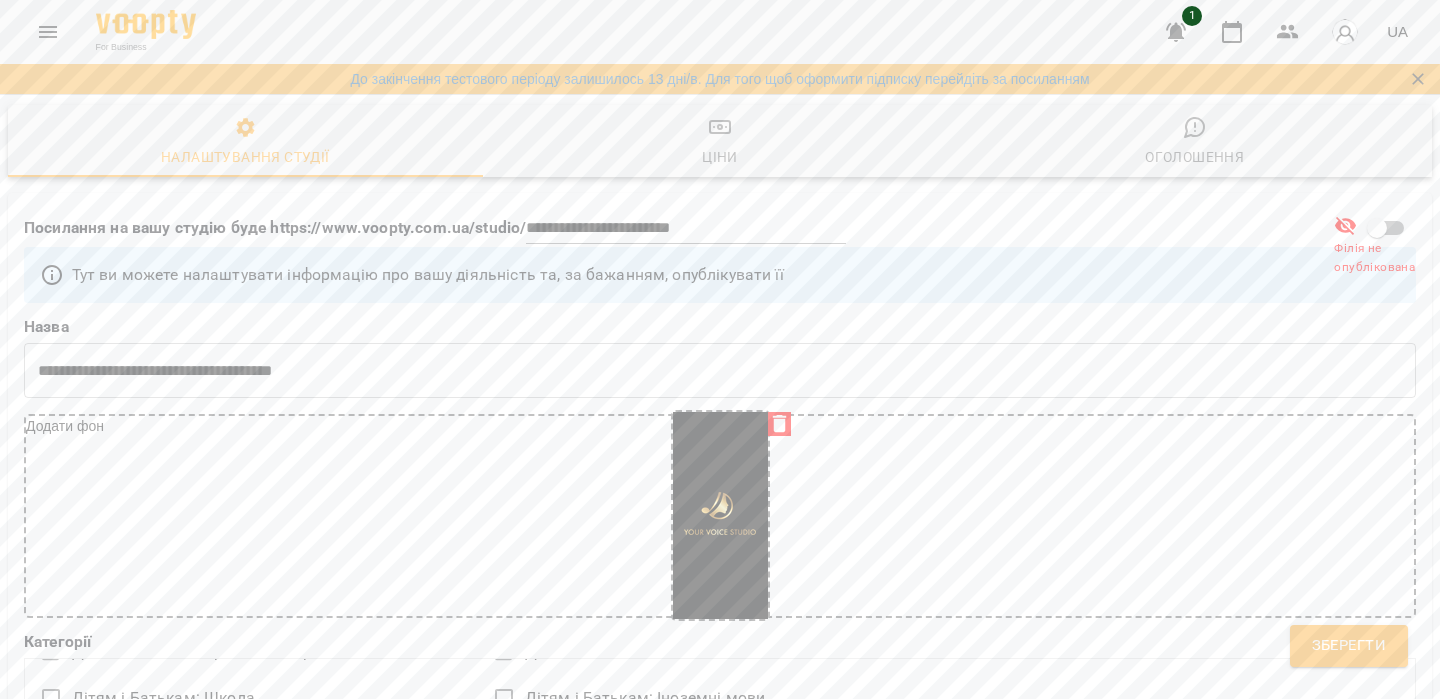 type on "**********" 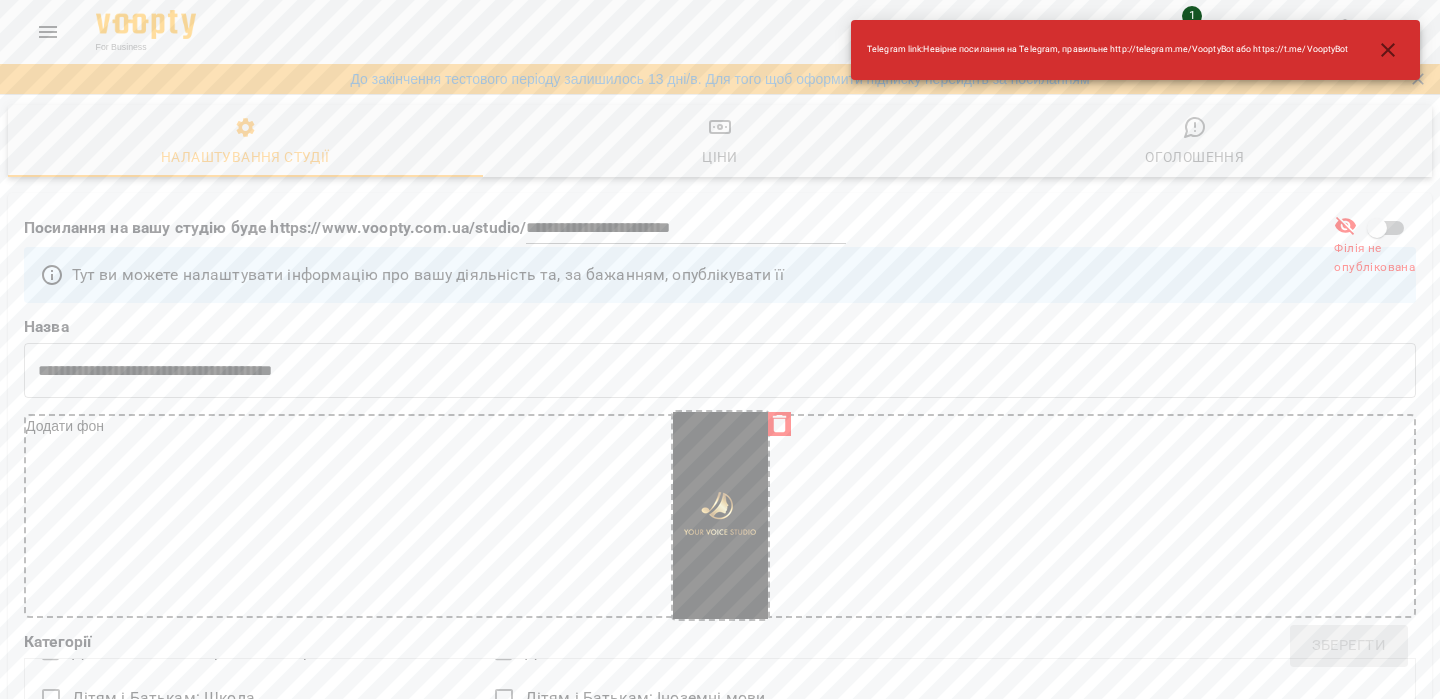 scroll, scrollTop: 1619, scrollLeft: 0, axis: vertical 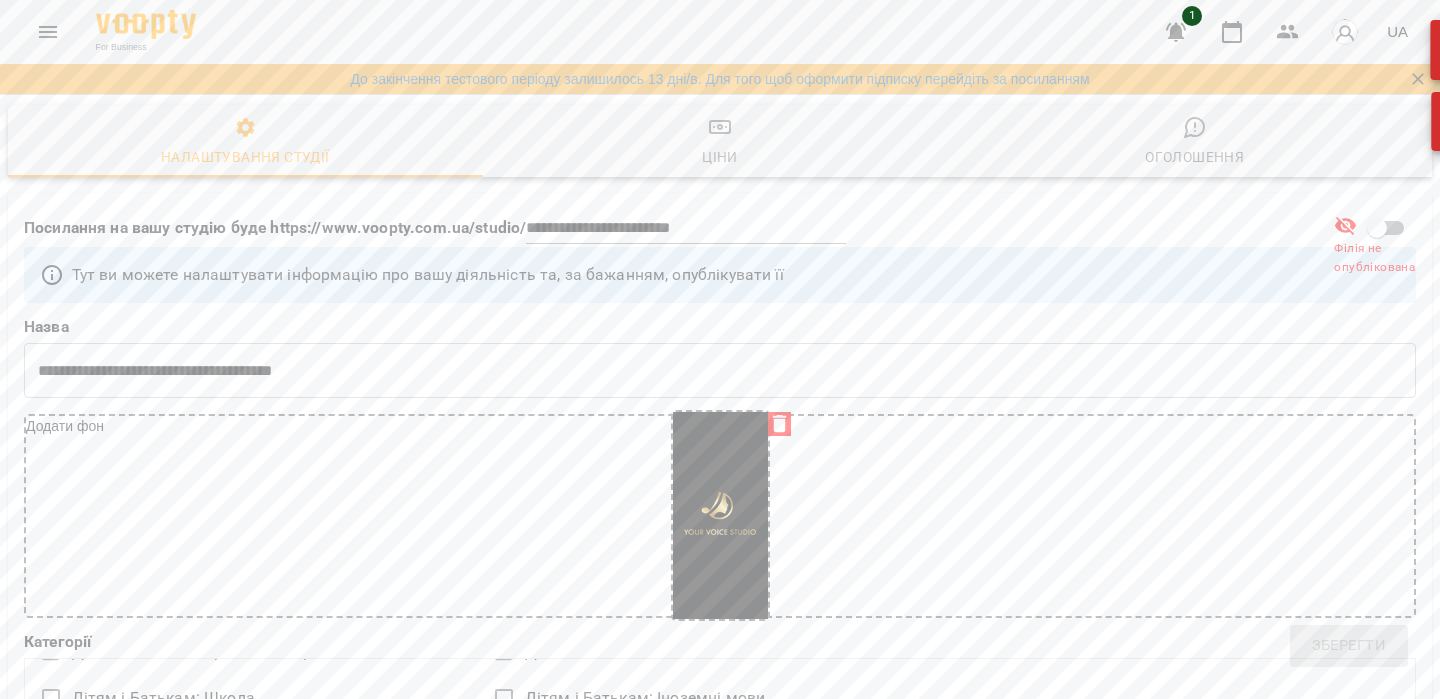 type on "*" 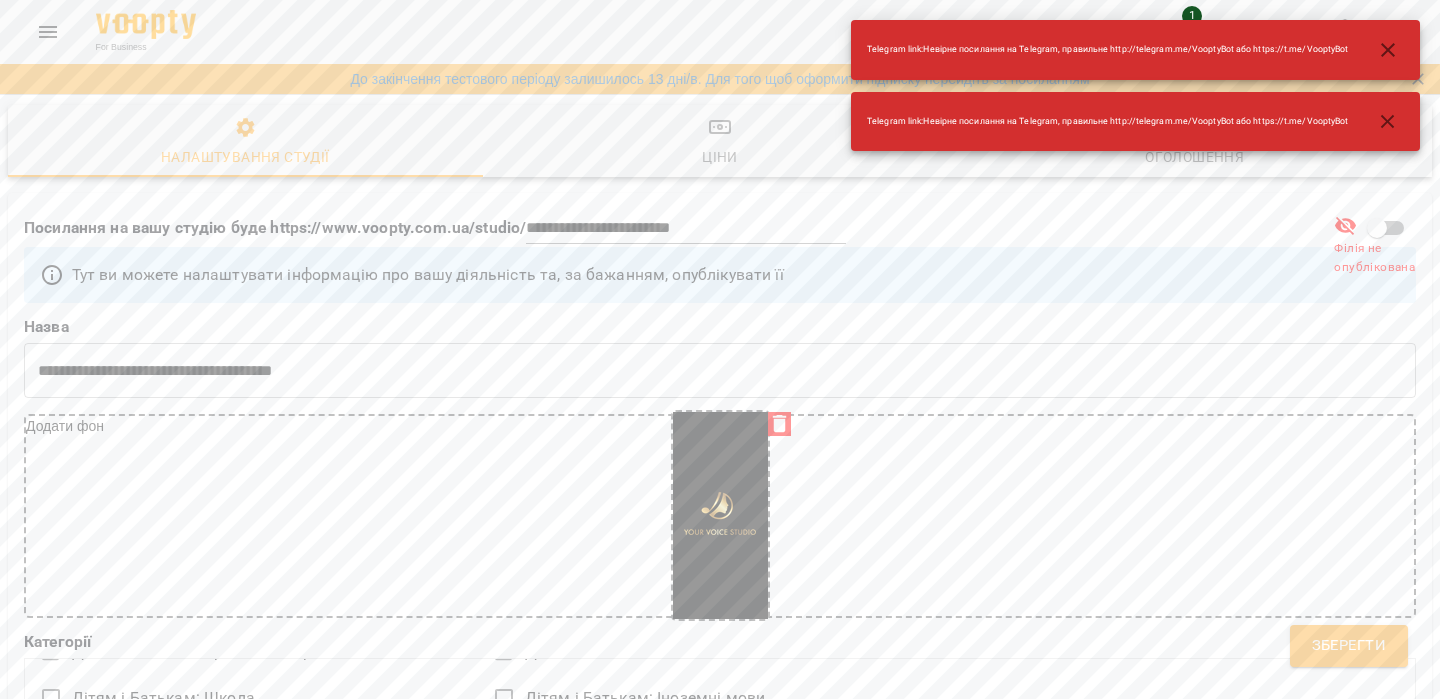 paste on "**********" 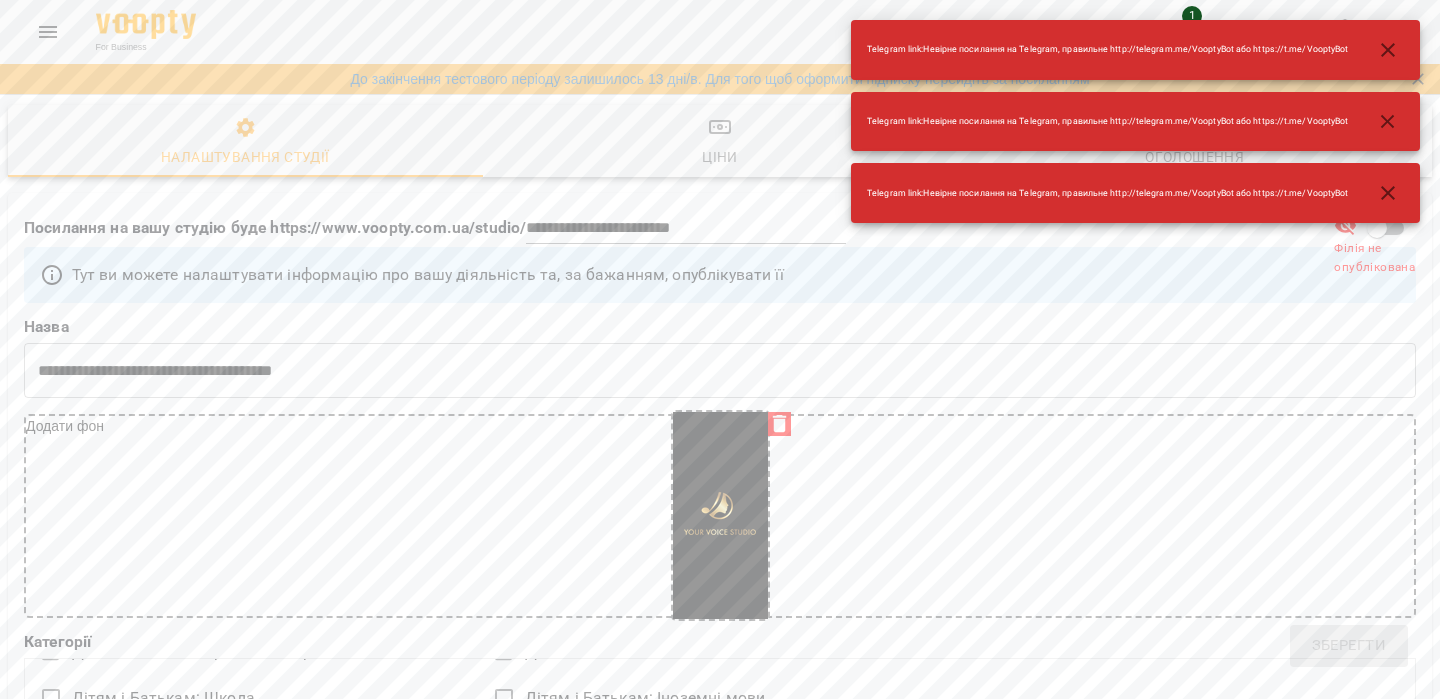 type on "*" 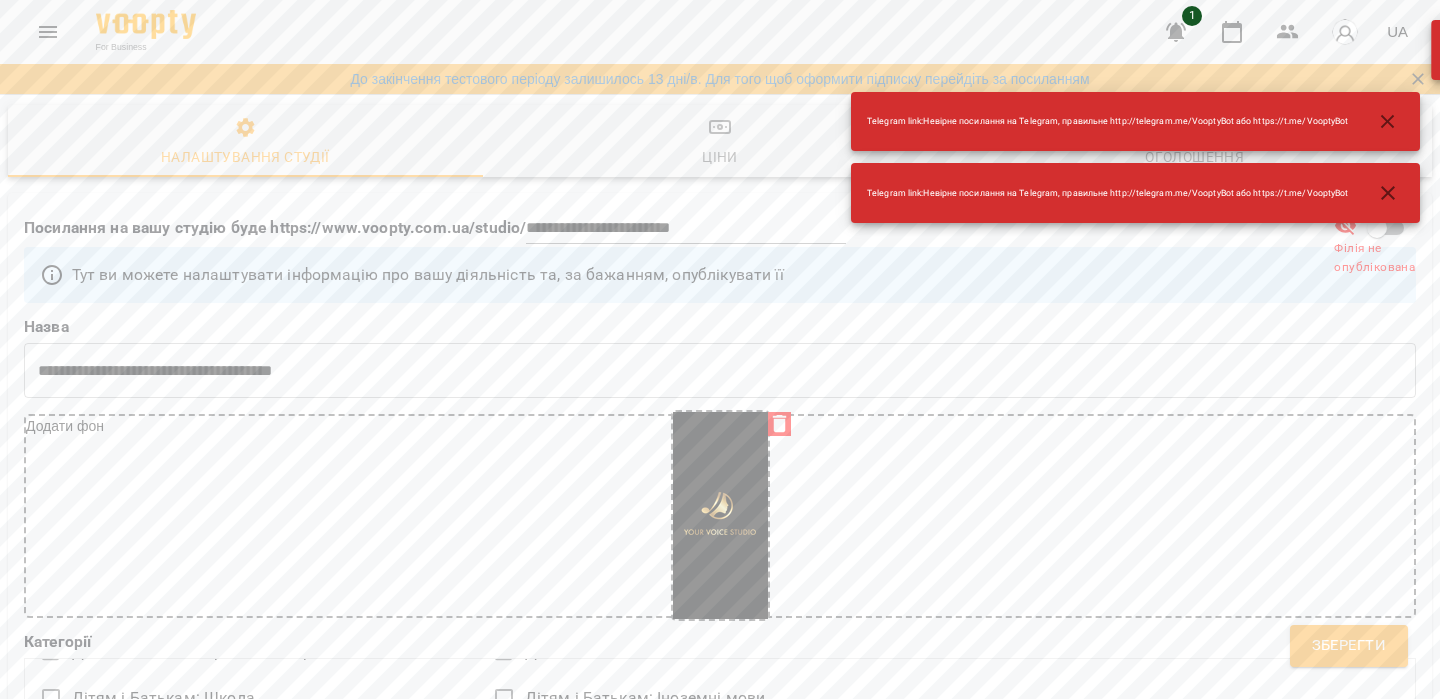 paste on "**********" 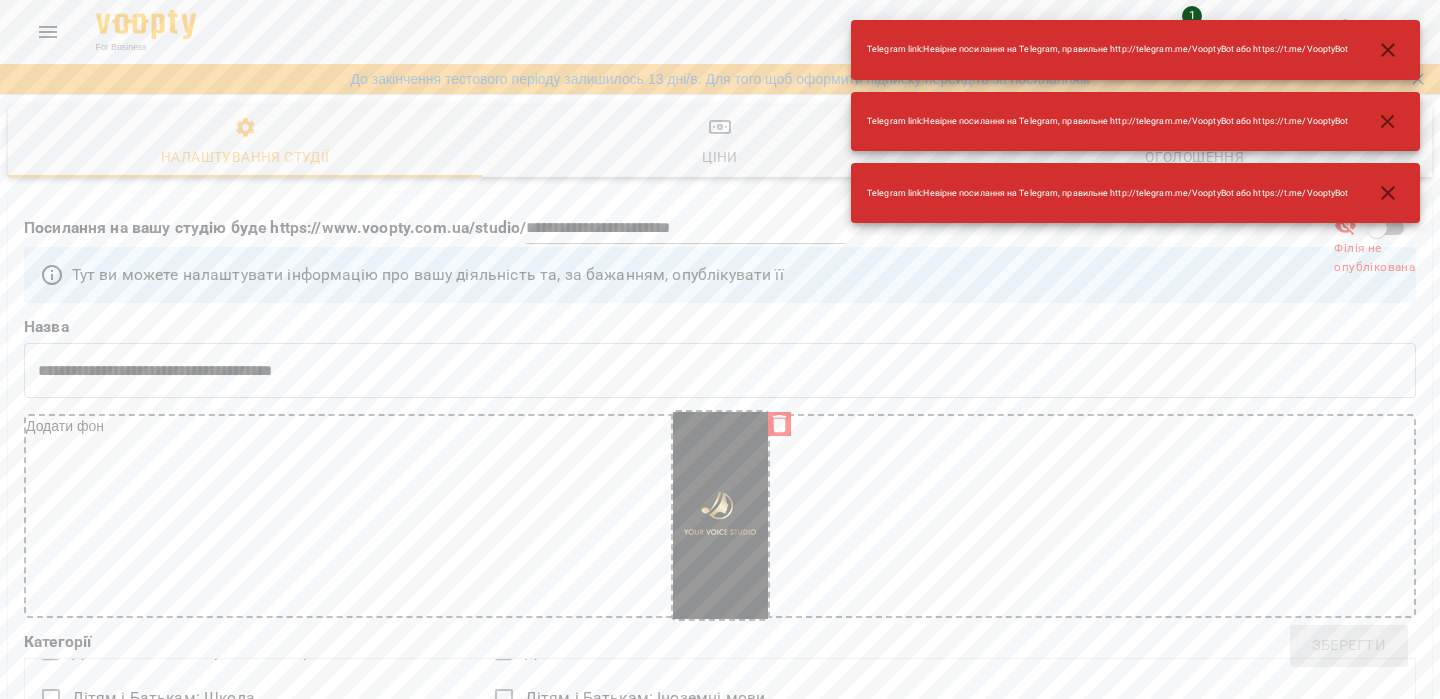 click on "**********" at bounding box center [720, 2438] 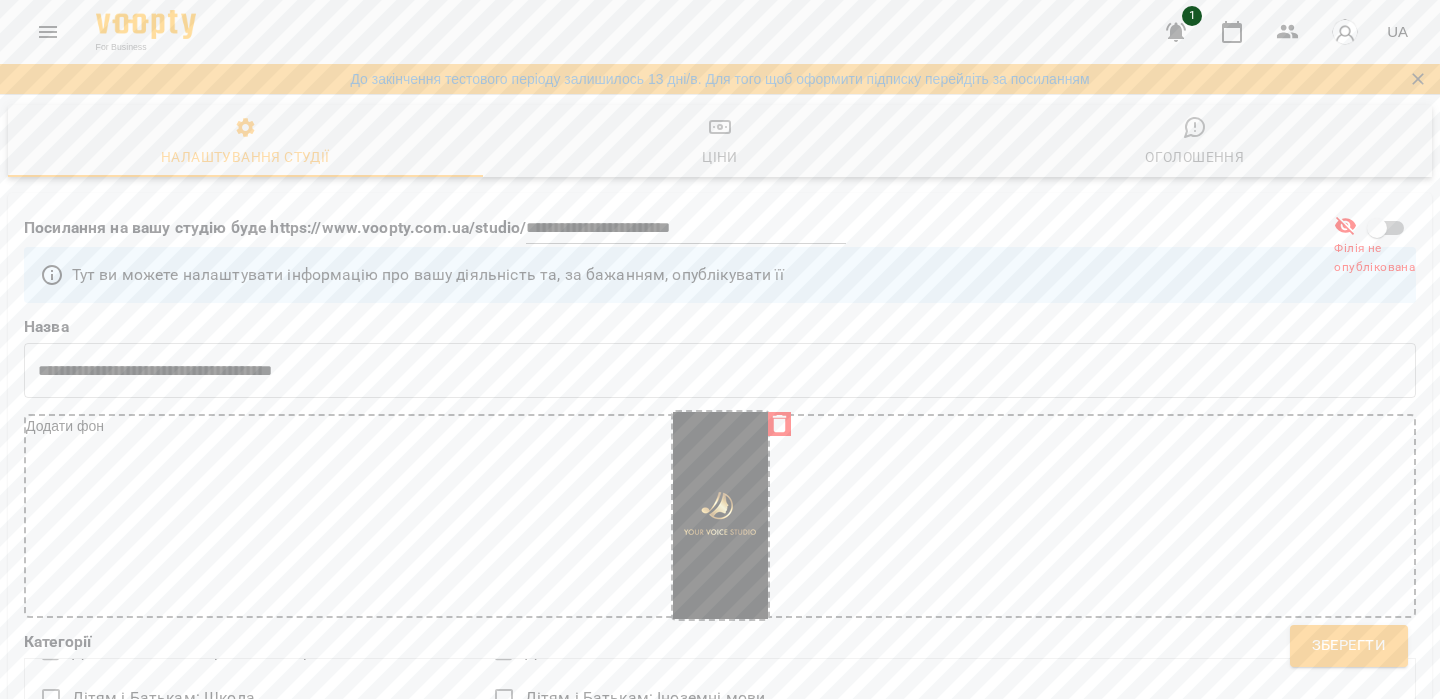 scroll, scrollTop: 2047, scrollLeft: 0, axis: vertical 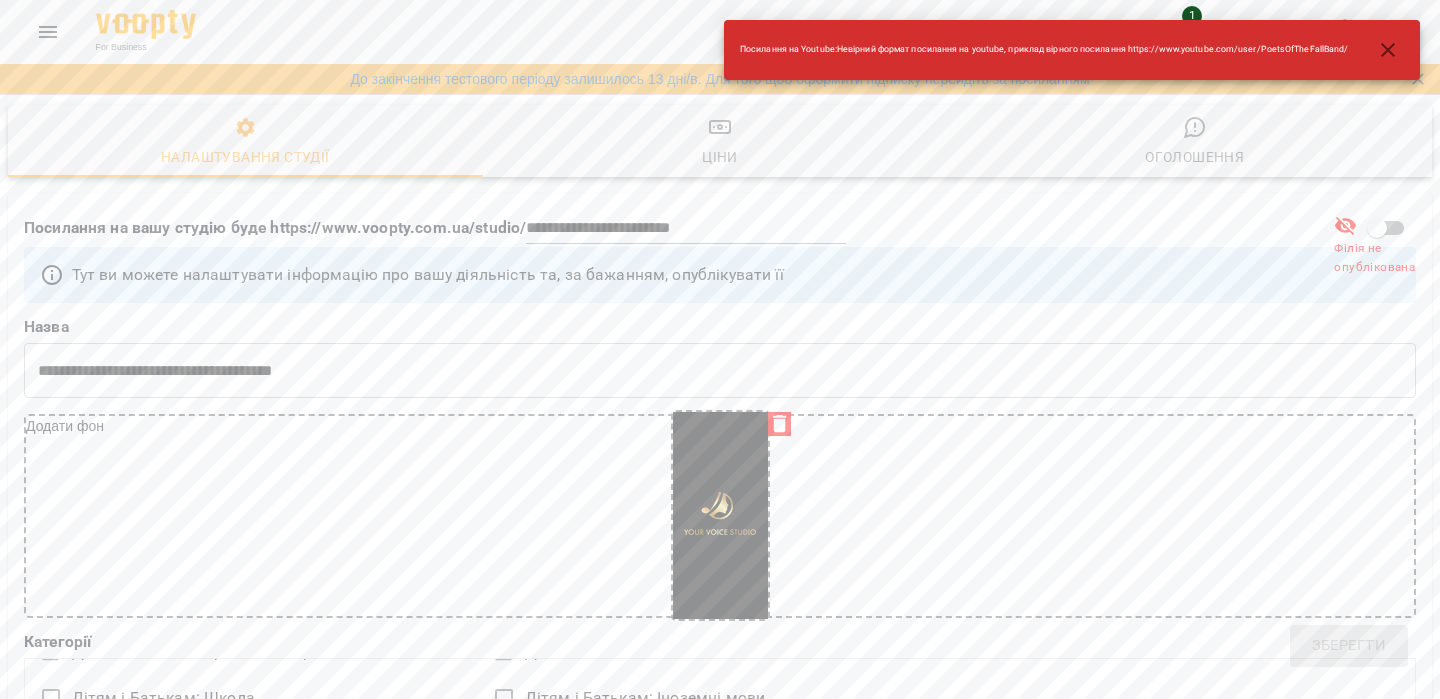 click on "**********" at bounding box center [720, 3245] 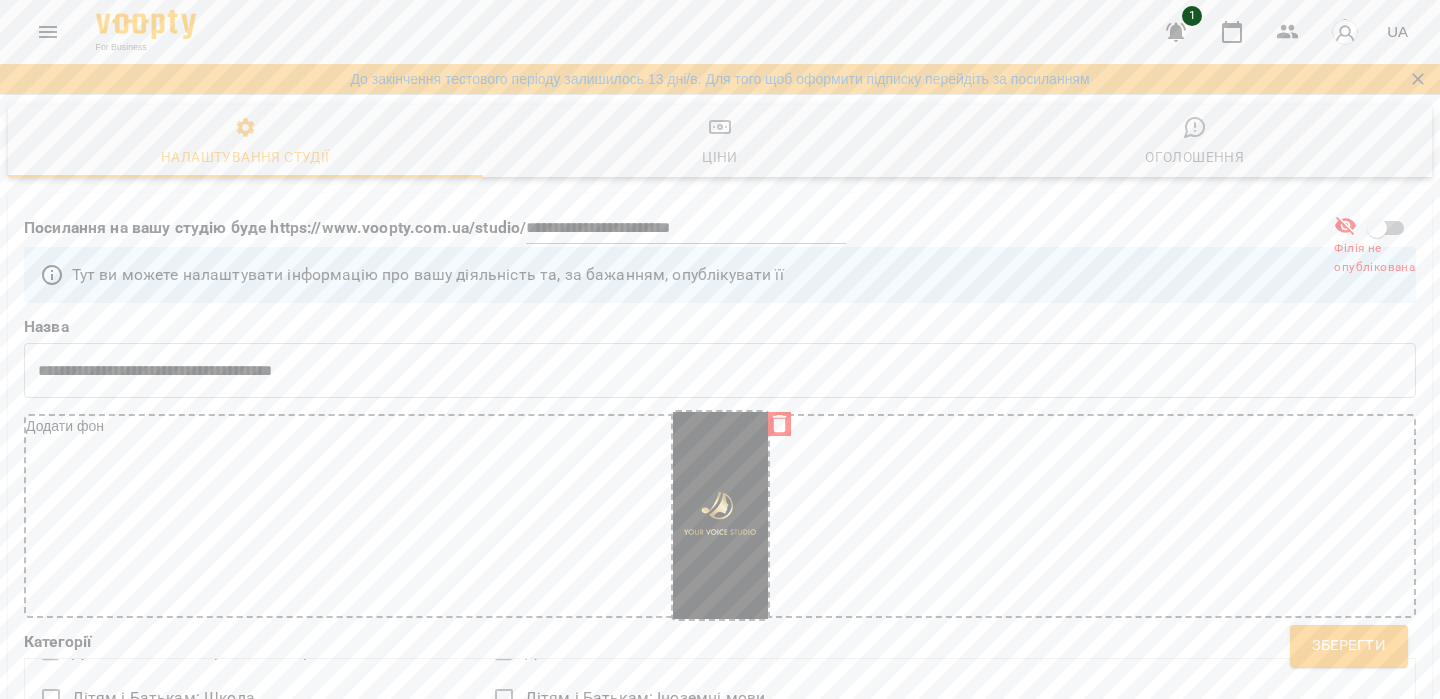 type on "**********" 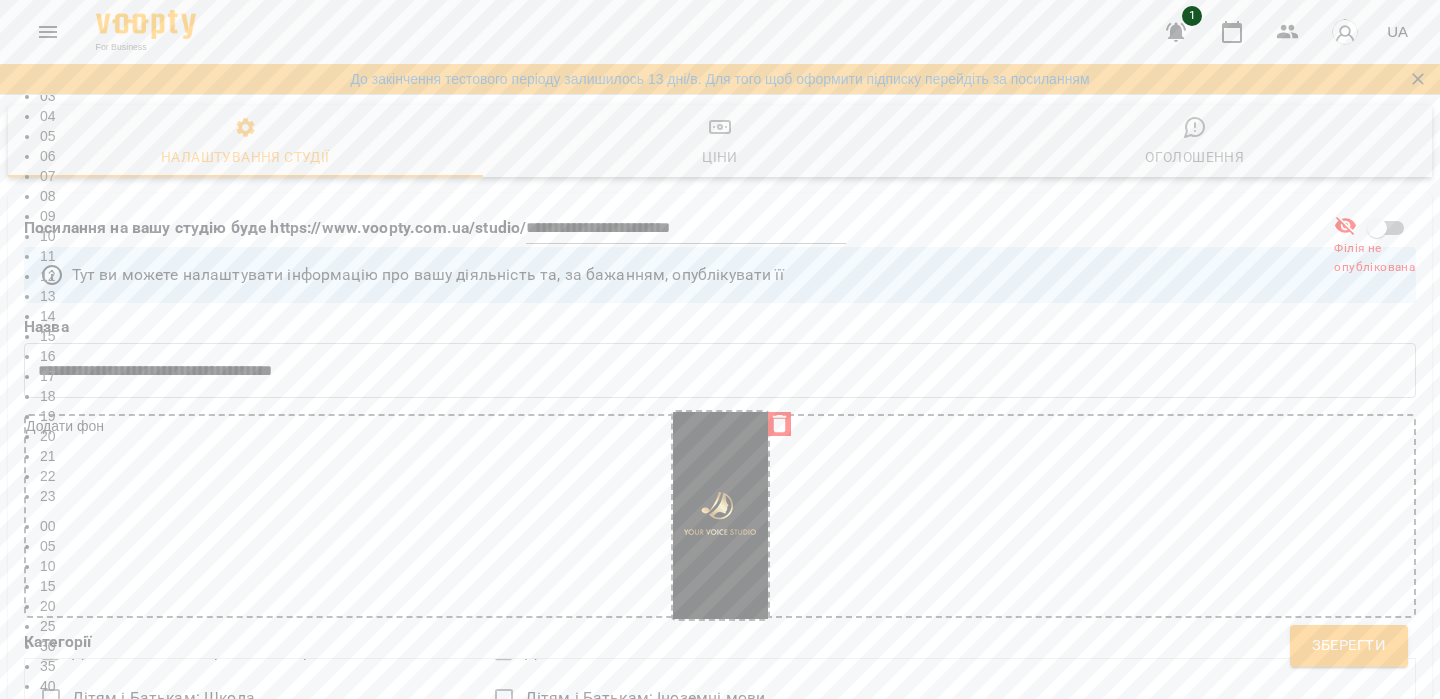 scroll, scrollTop: 192, scrollLeft: 0, axis: vertical 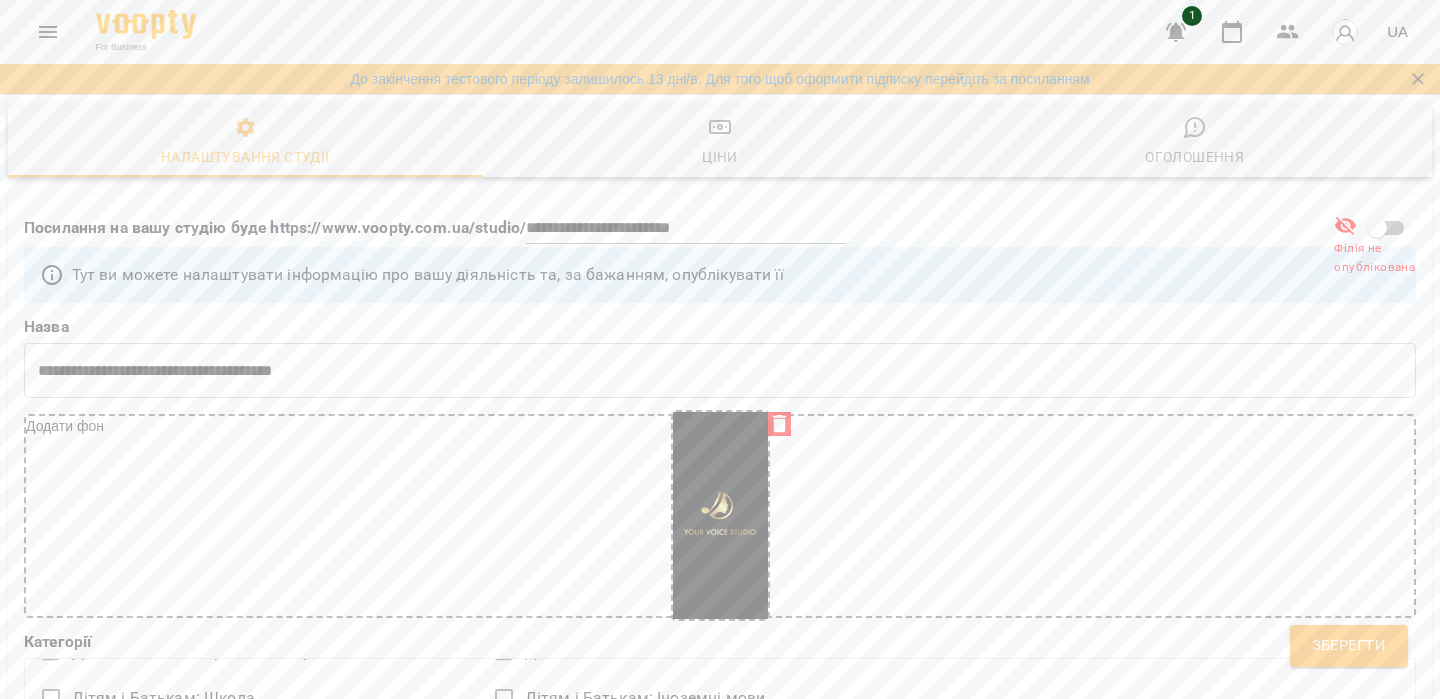 click on "пн вт ср чт пт сб нд Відкрито з: ***** Відкрито до: *****" at bounding box center [720, 3505] 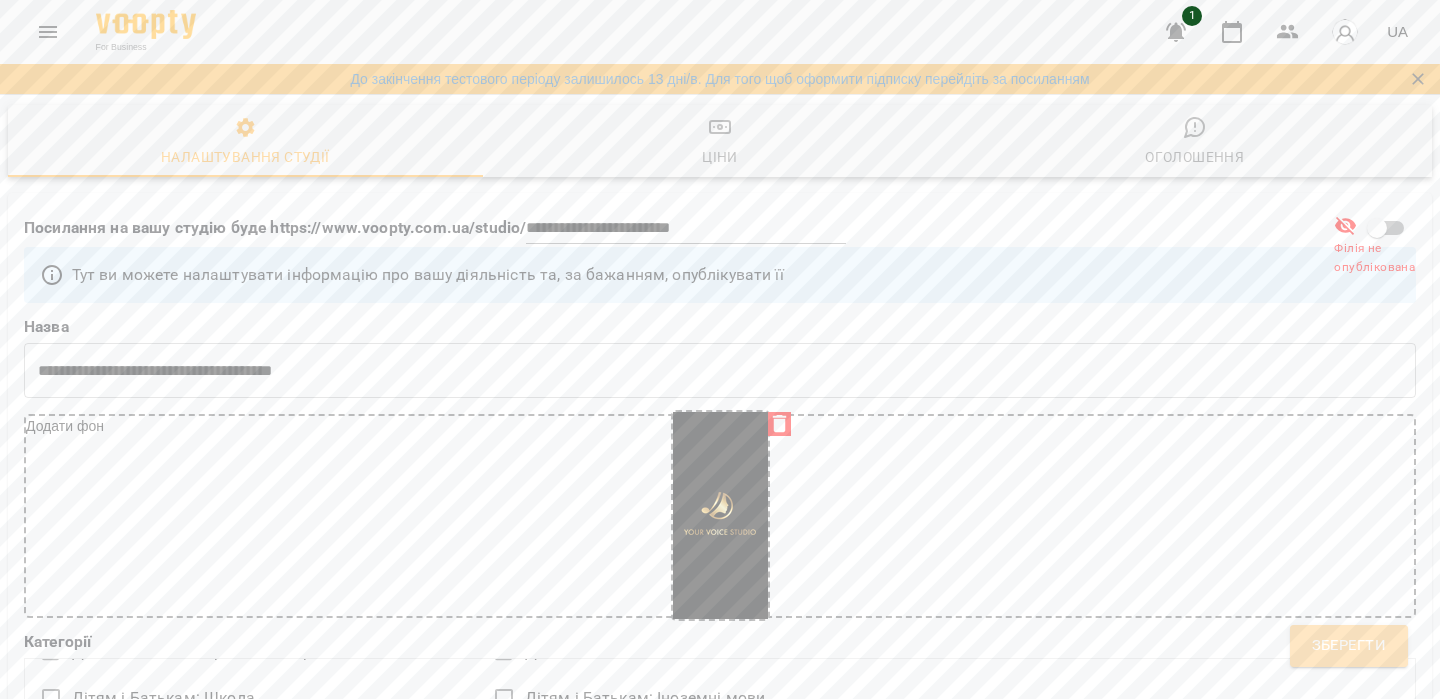click on "Зберегти" at bounding box center [1349, 646] 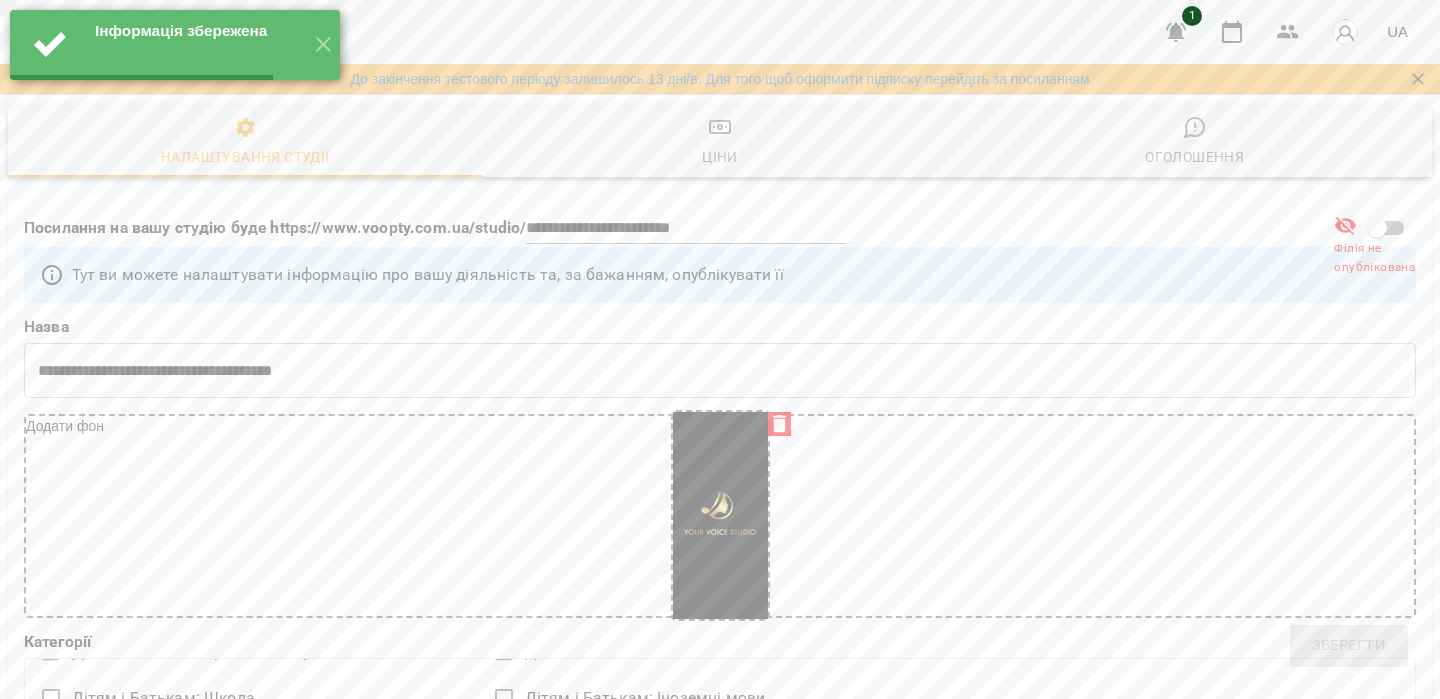 select on "**" 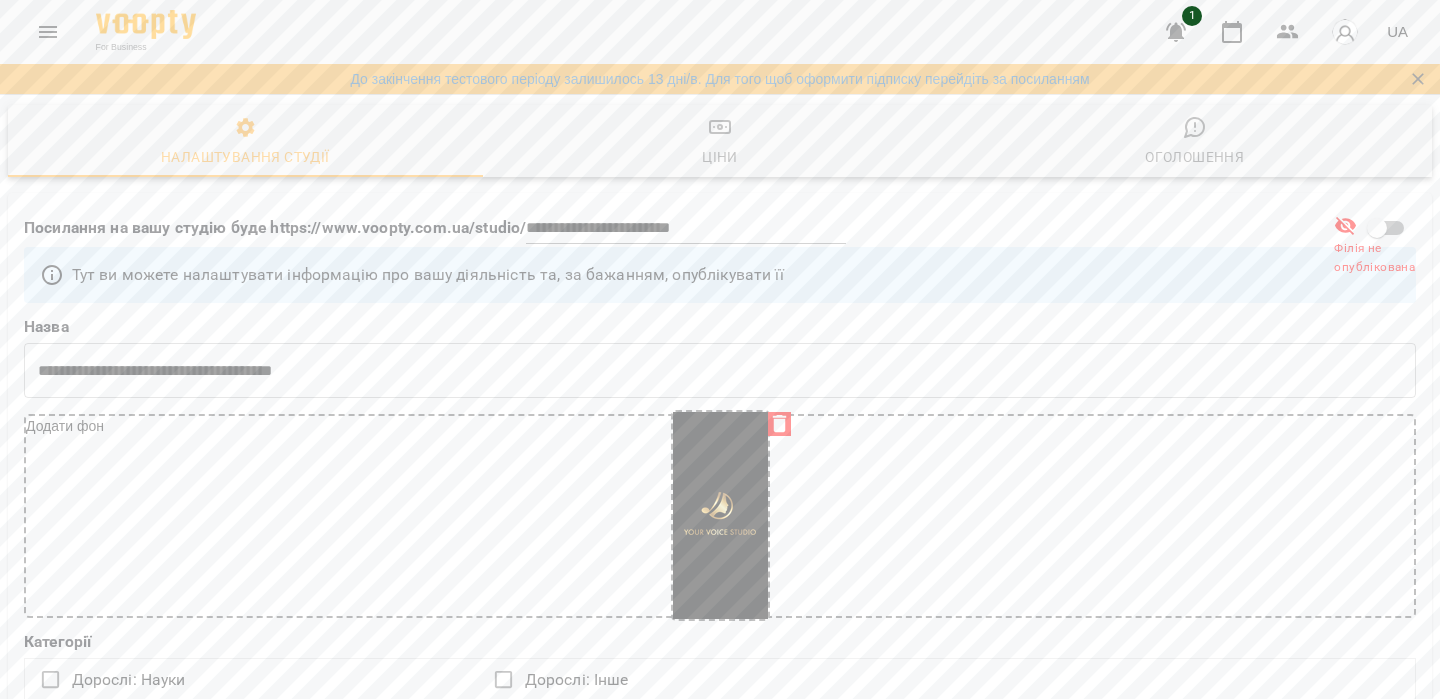 scroll, scrollTop: 0, scrollLeft: 0, axis: both 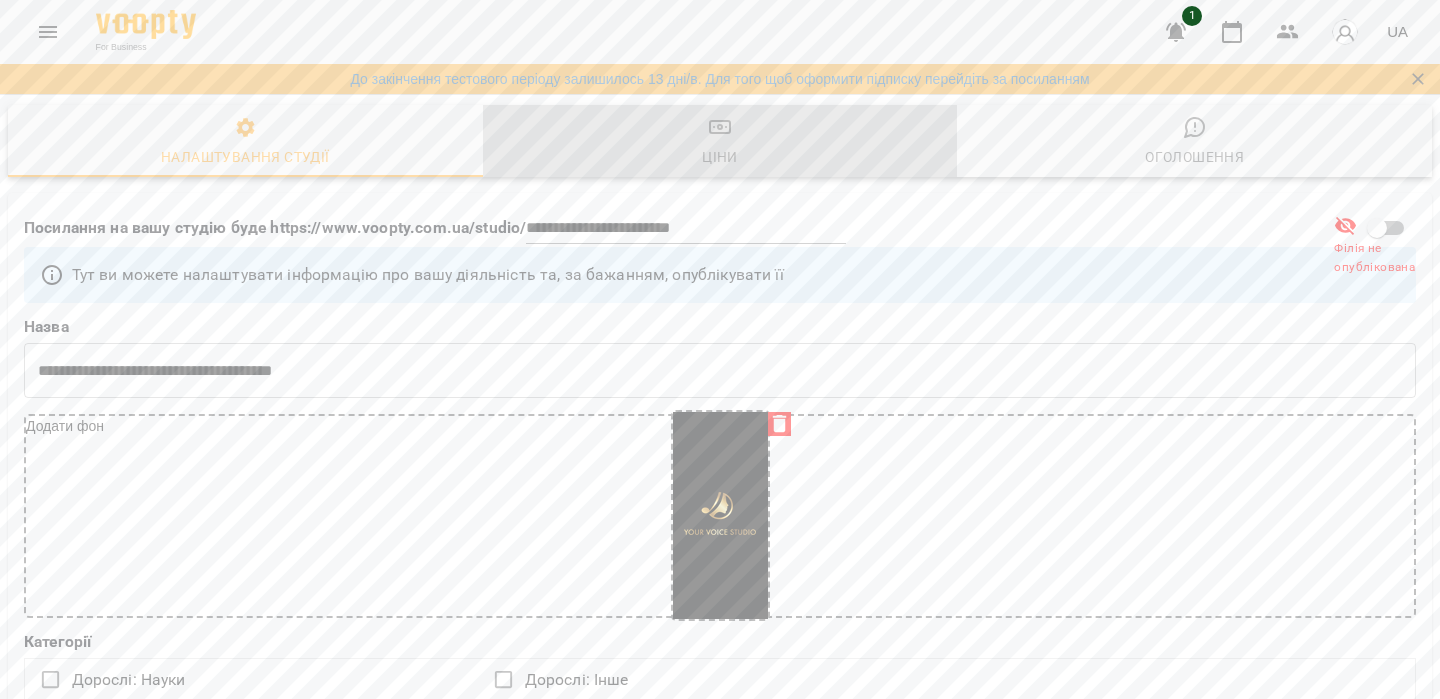 click 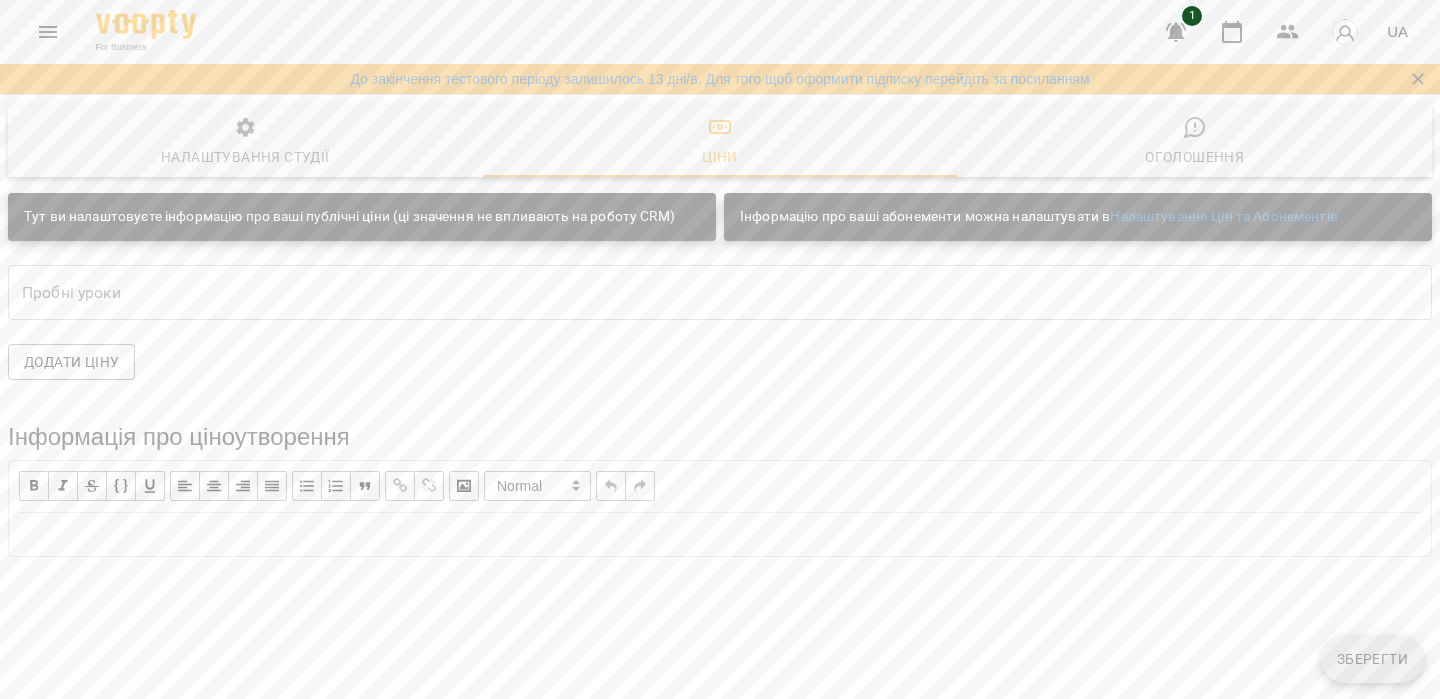 click at bounding box center (720, 292) 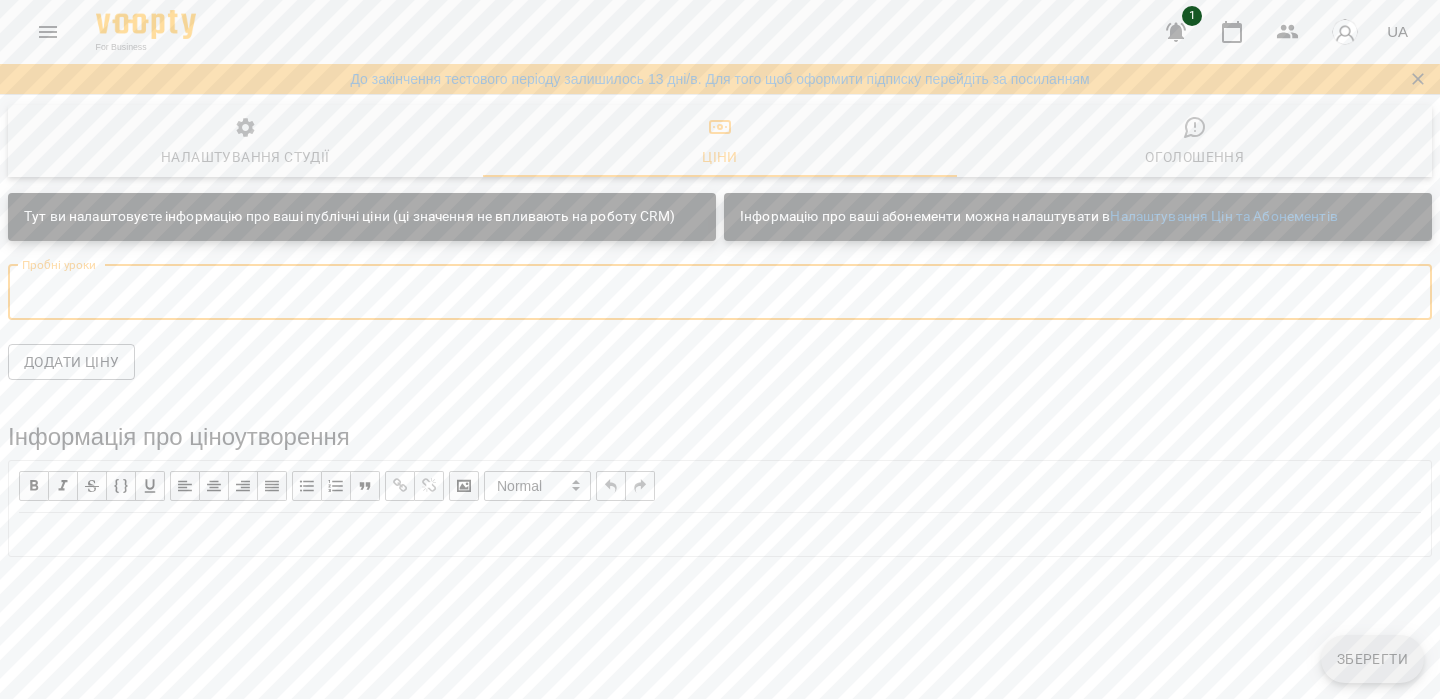 type on "*" 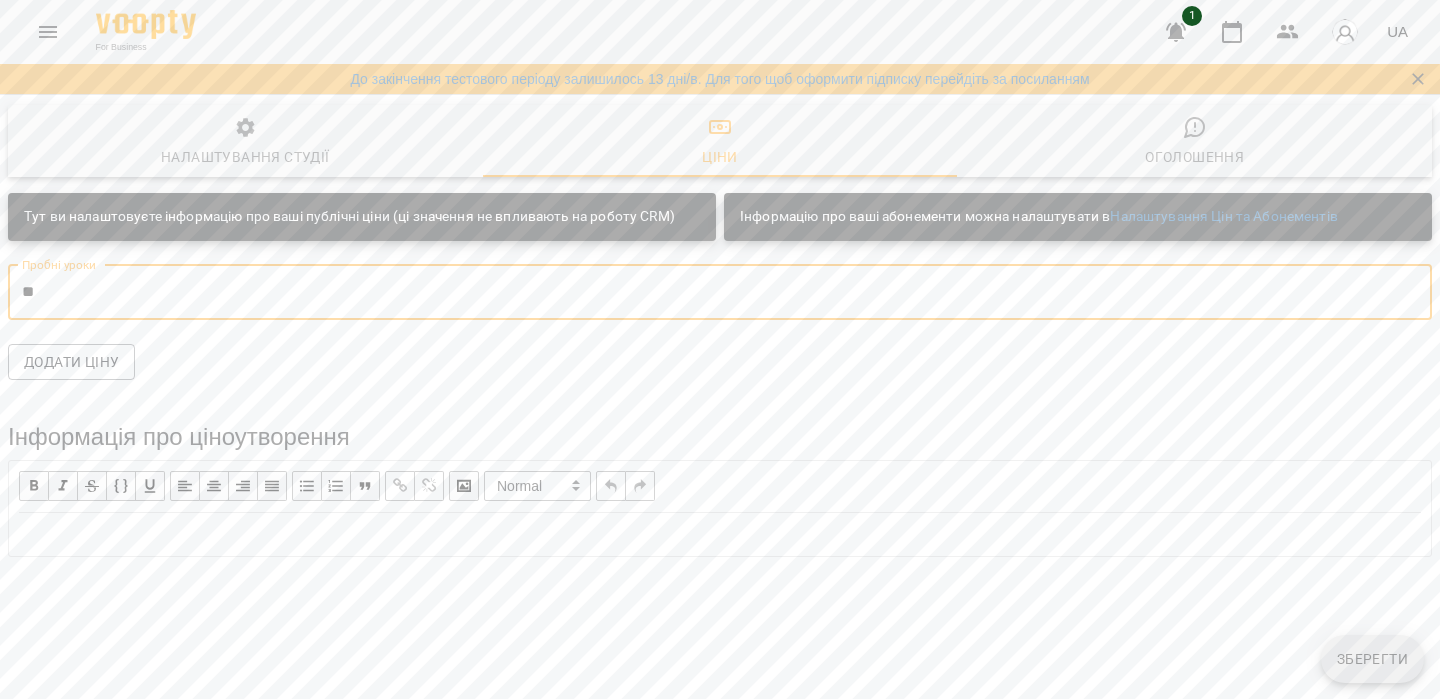 type on "*" 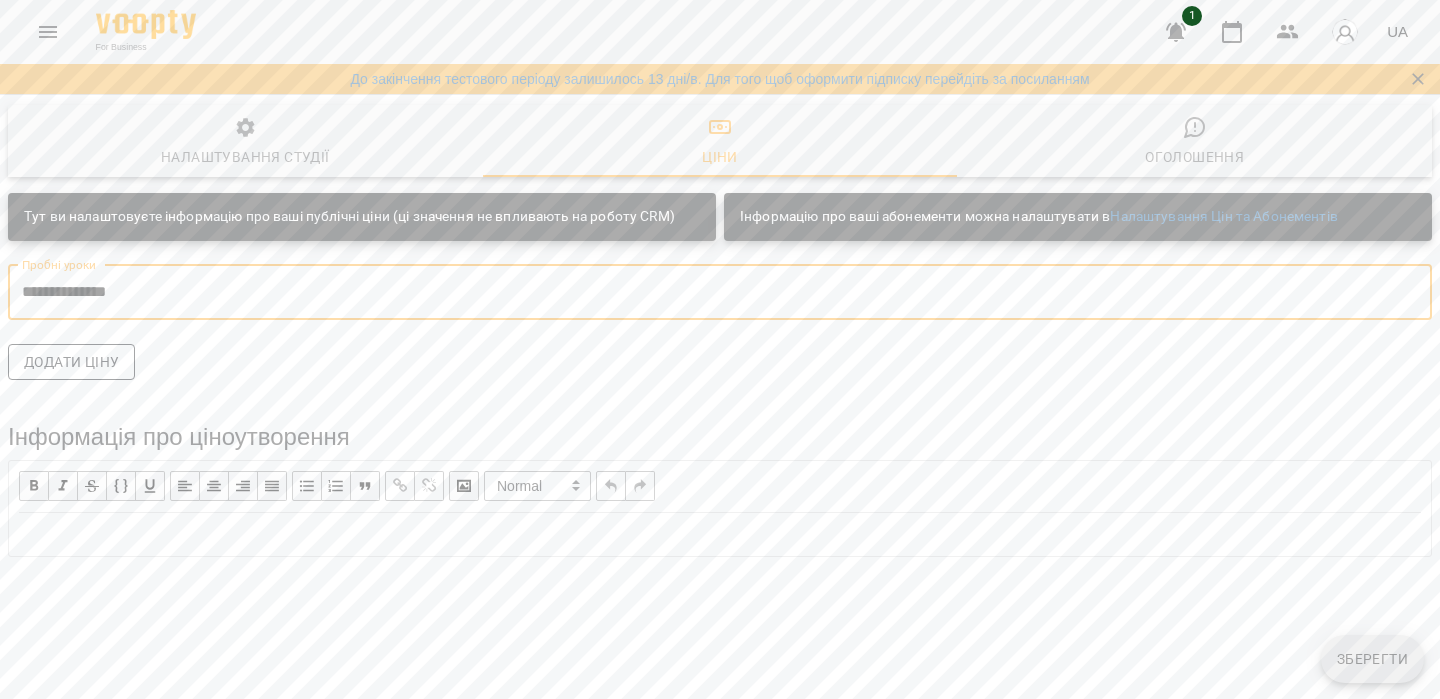 type on "**********" 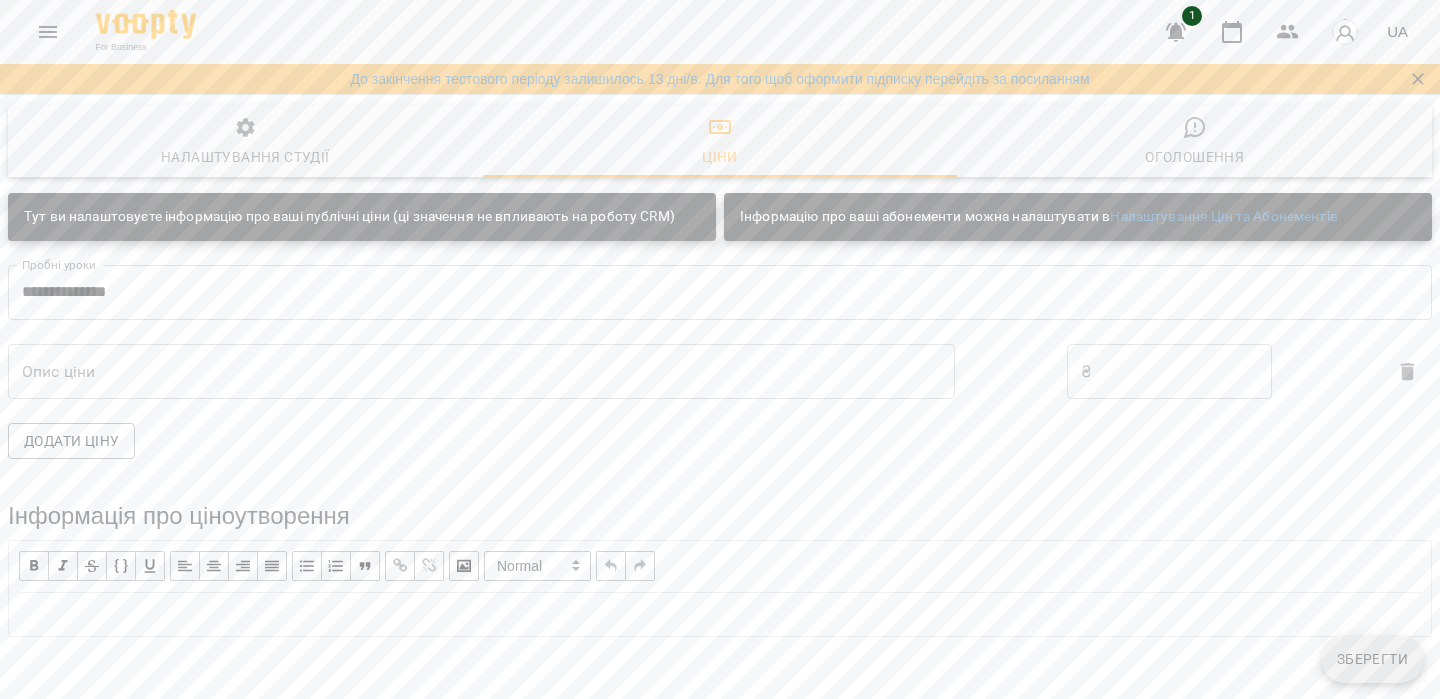click at bounding box center (1186, 372) 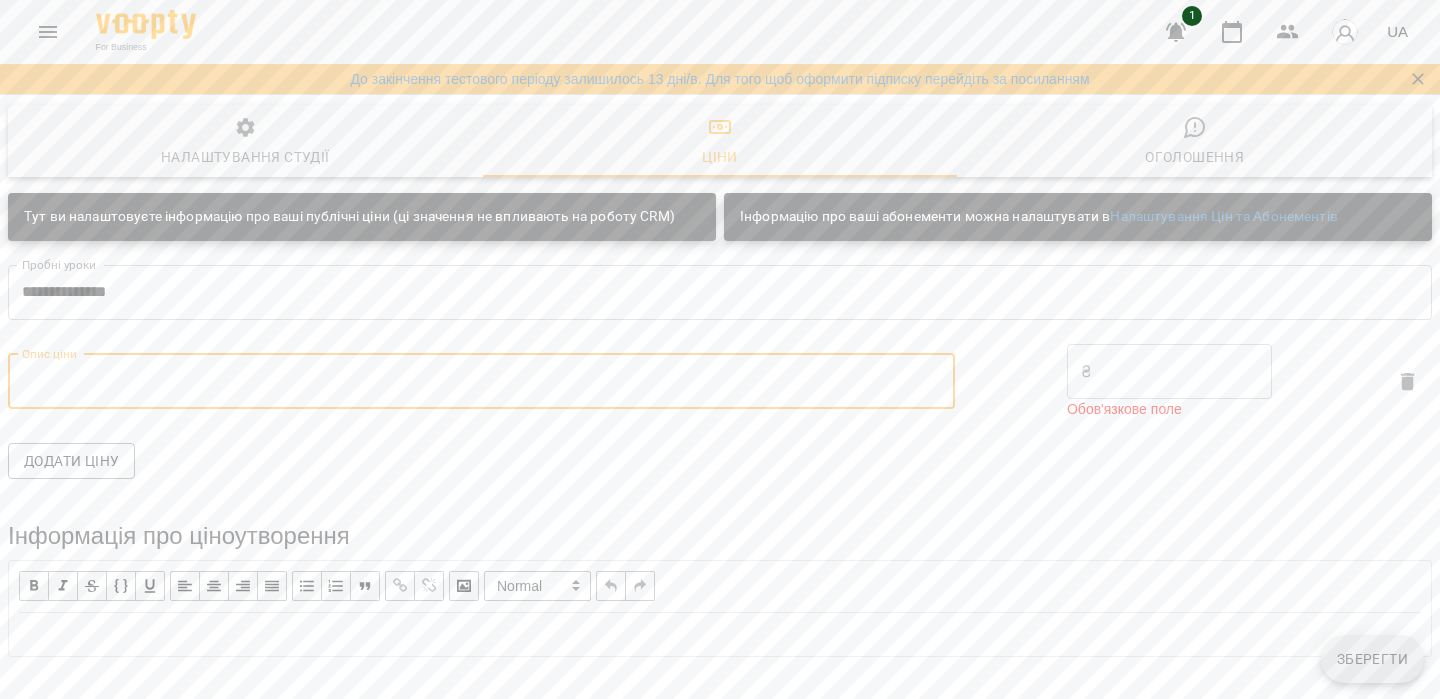 click at bounding box center (481, 381) 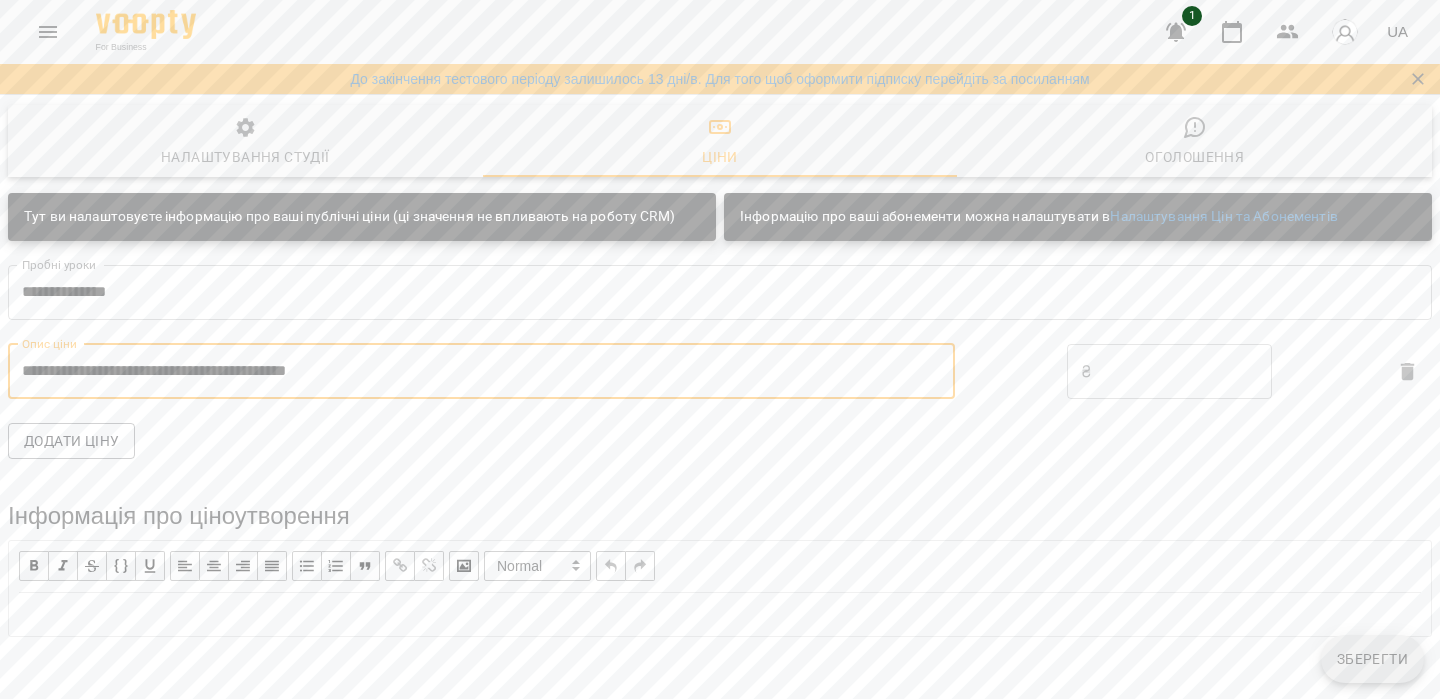 type on "**********" 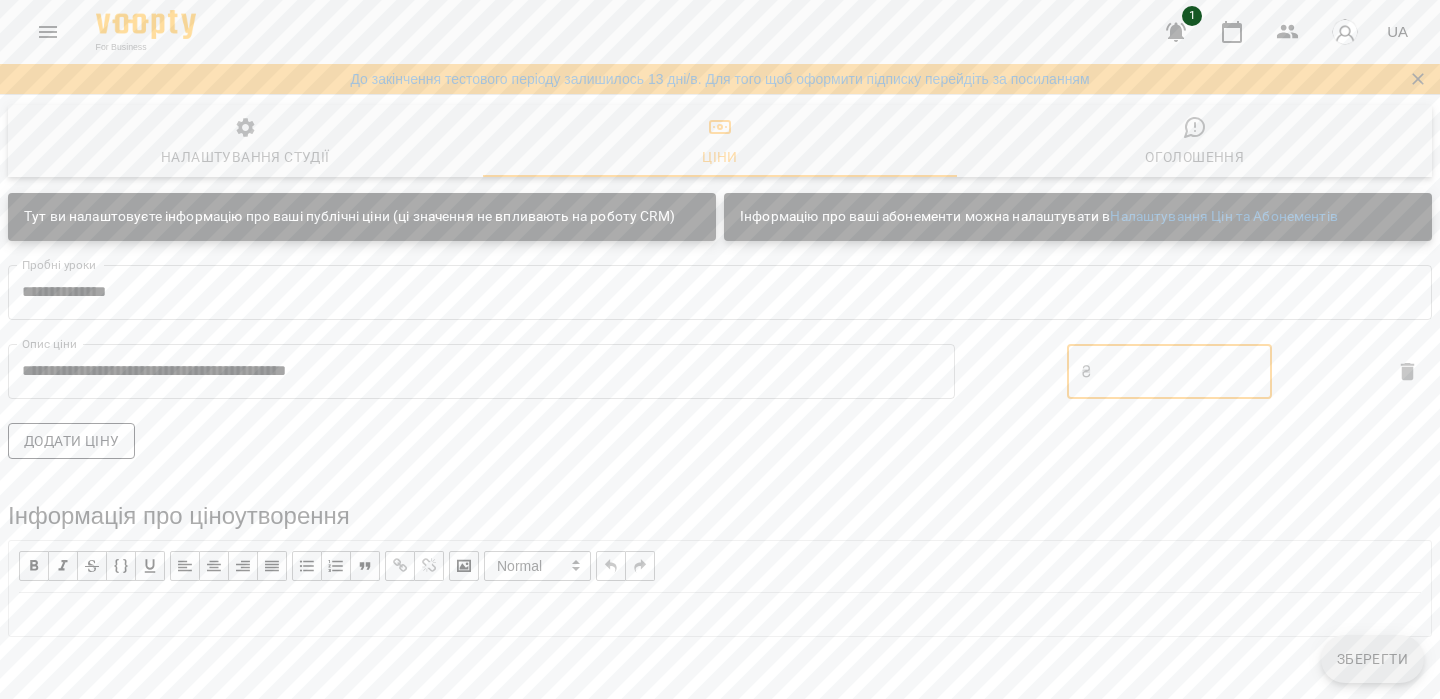 type on "***" 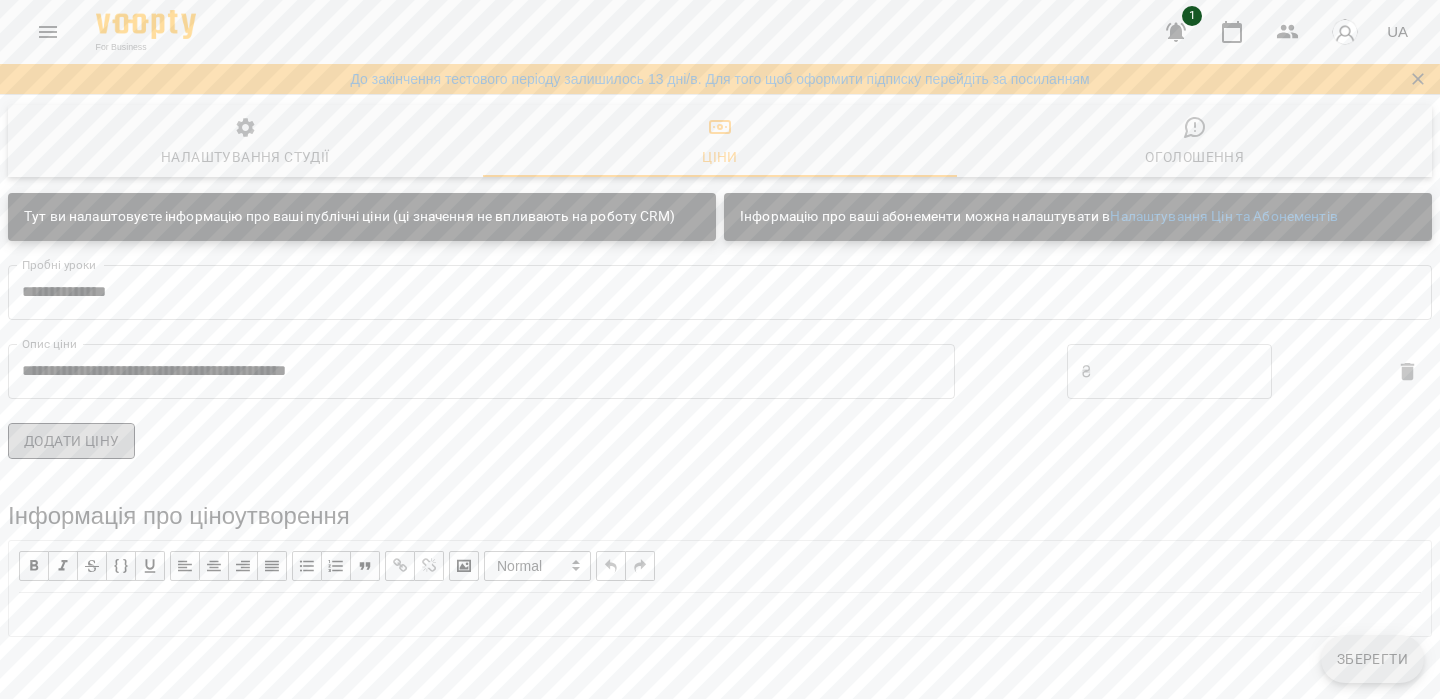 click on "Додати ціну" at bounding box center [71, 441] 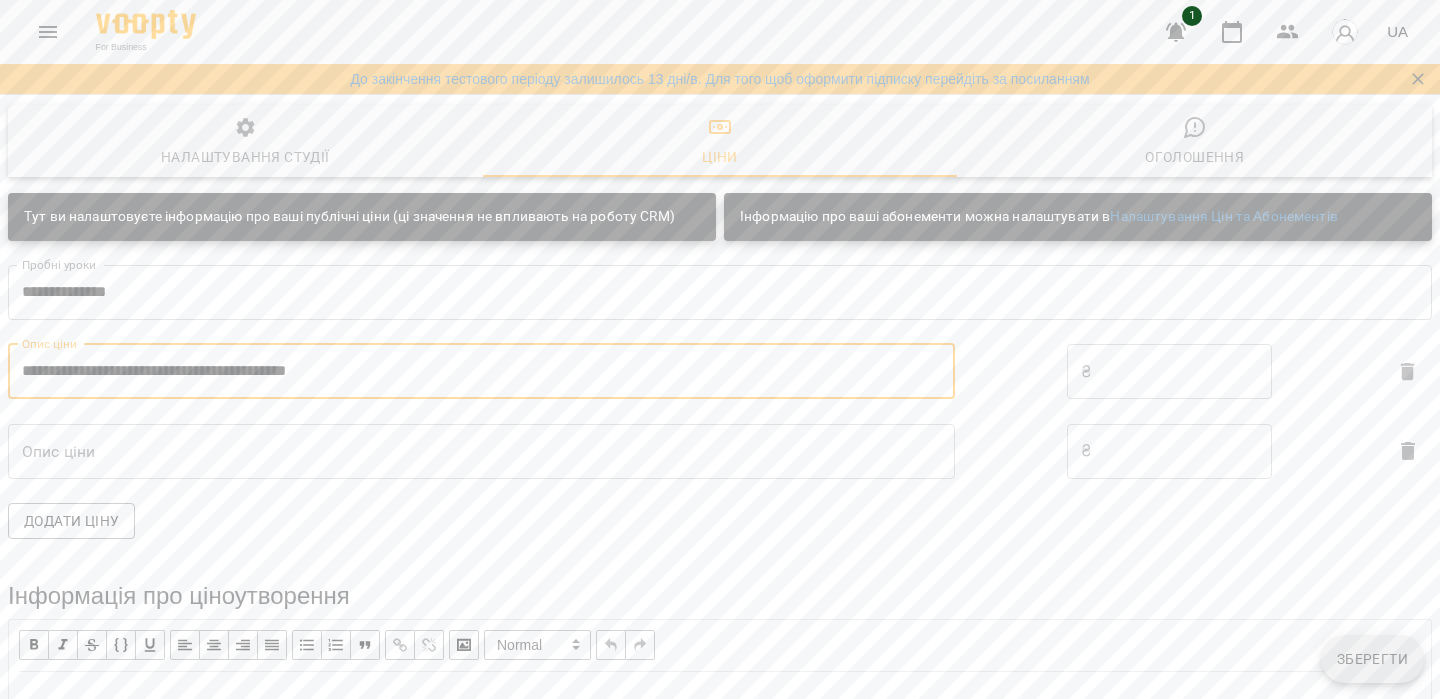 drag, startPoint x: 326, startPoint y: 371, endPoint x: 5, endPoint y: 364, distance: 321.07632 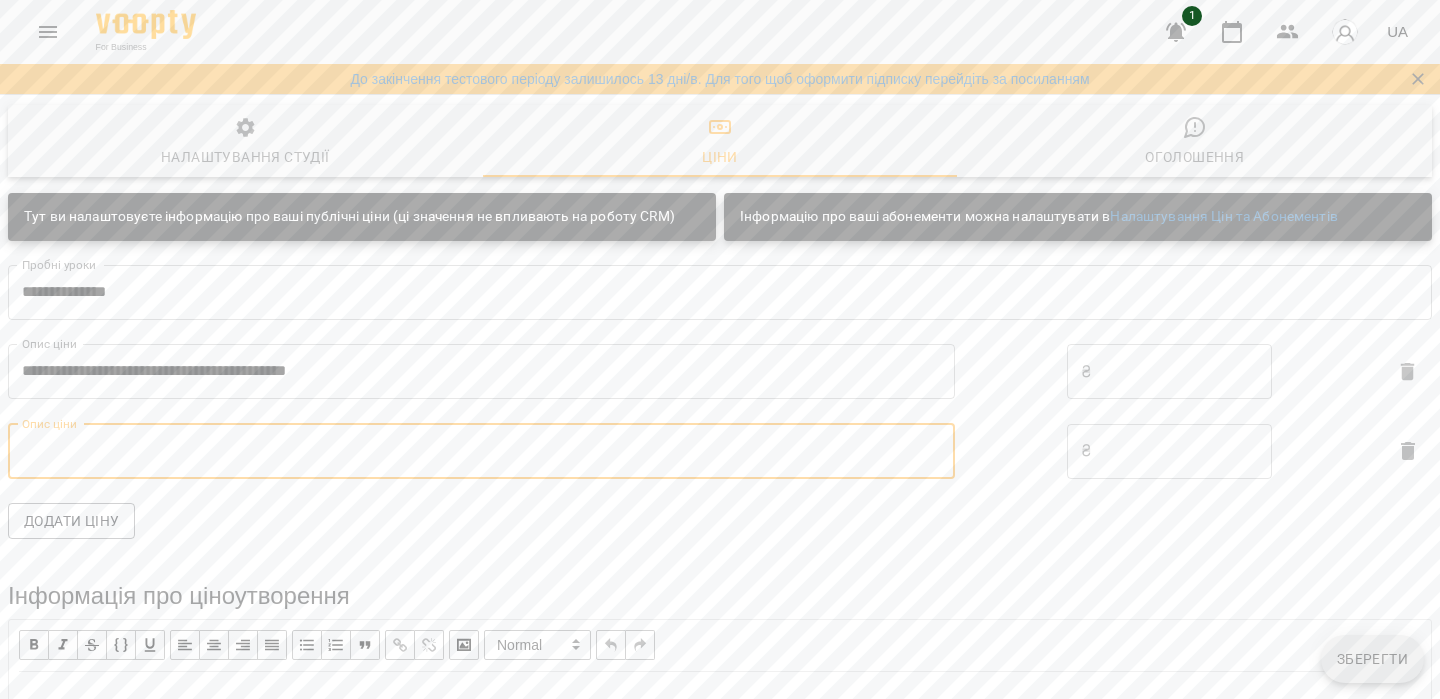 paste on "**********" 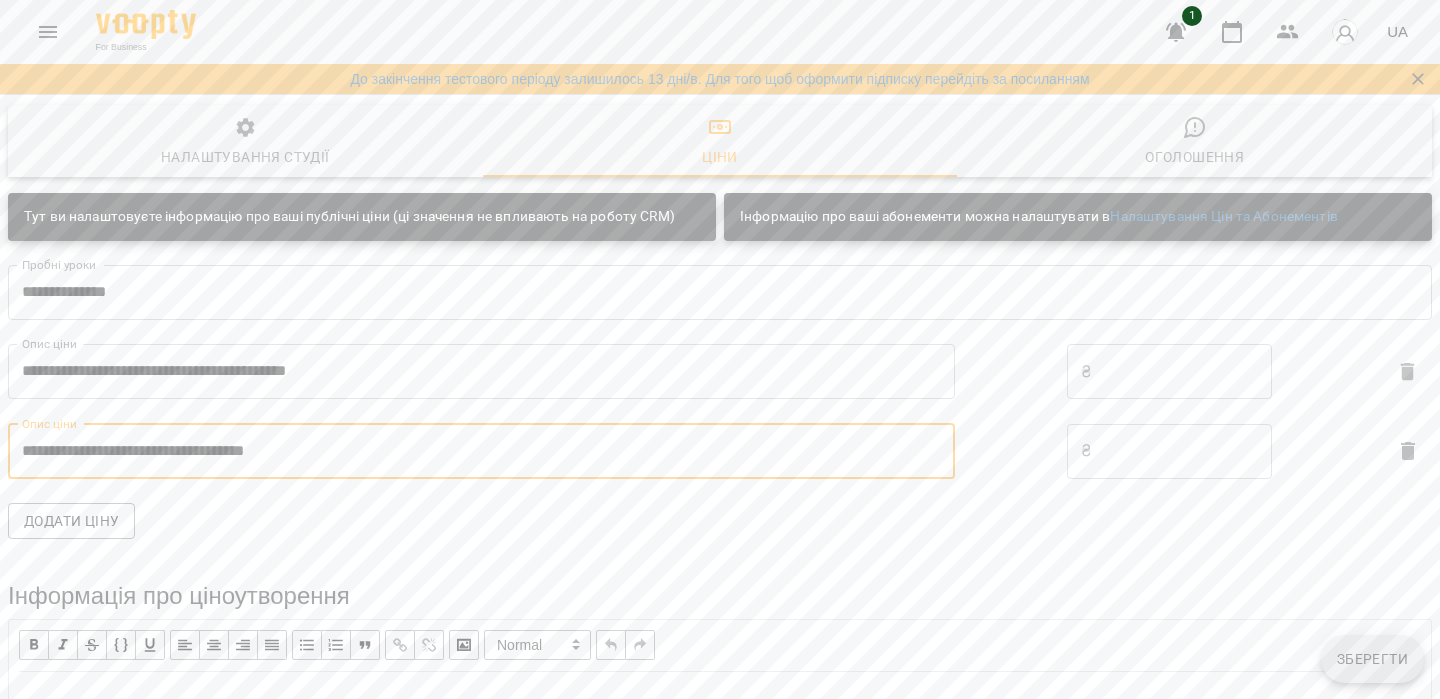 type on "**********" 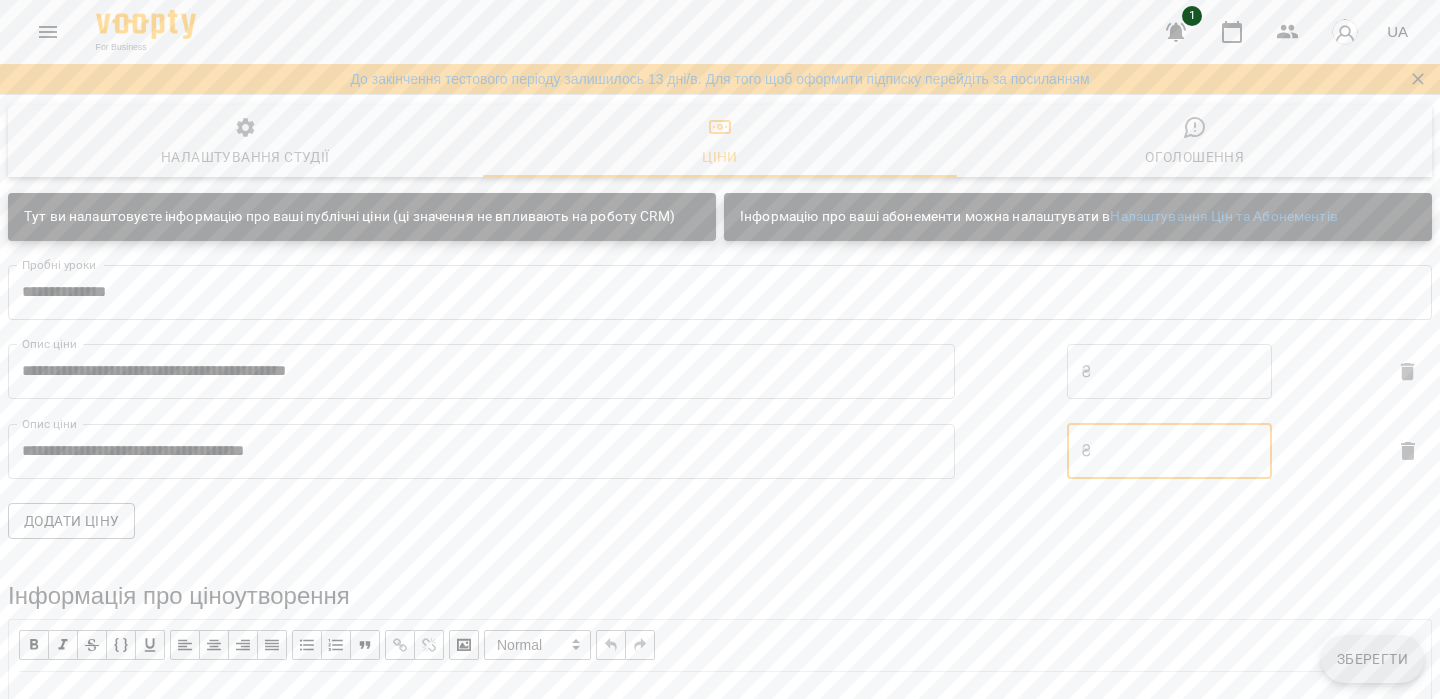 click at bounding box center (1186, 451) 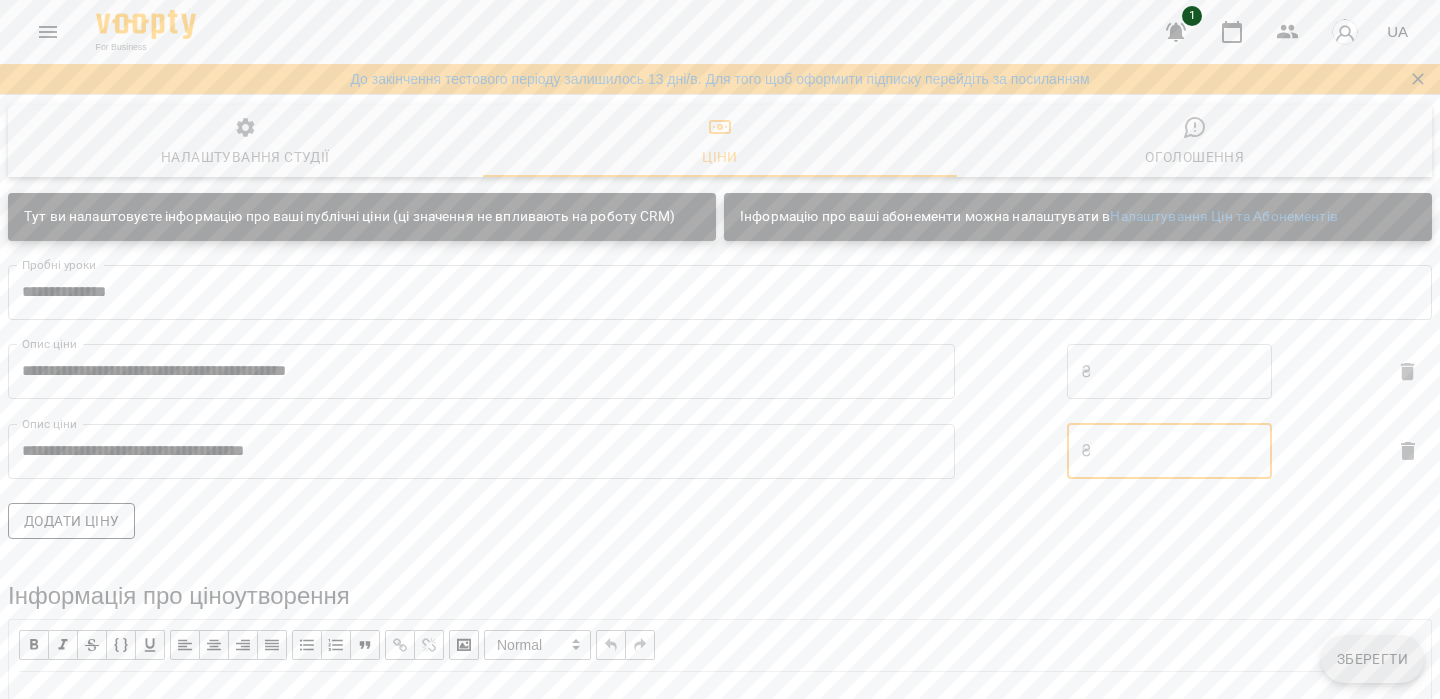 type on "***" 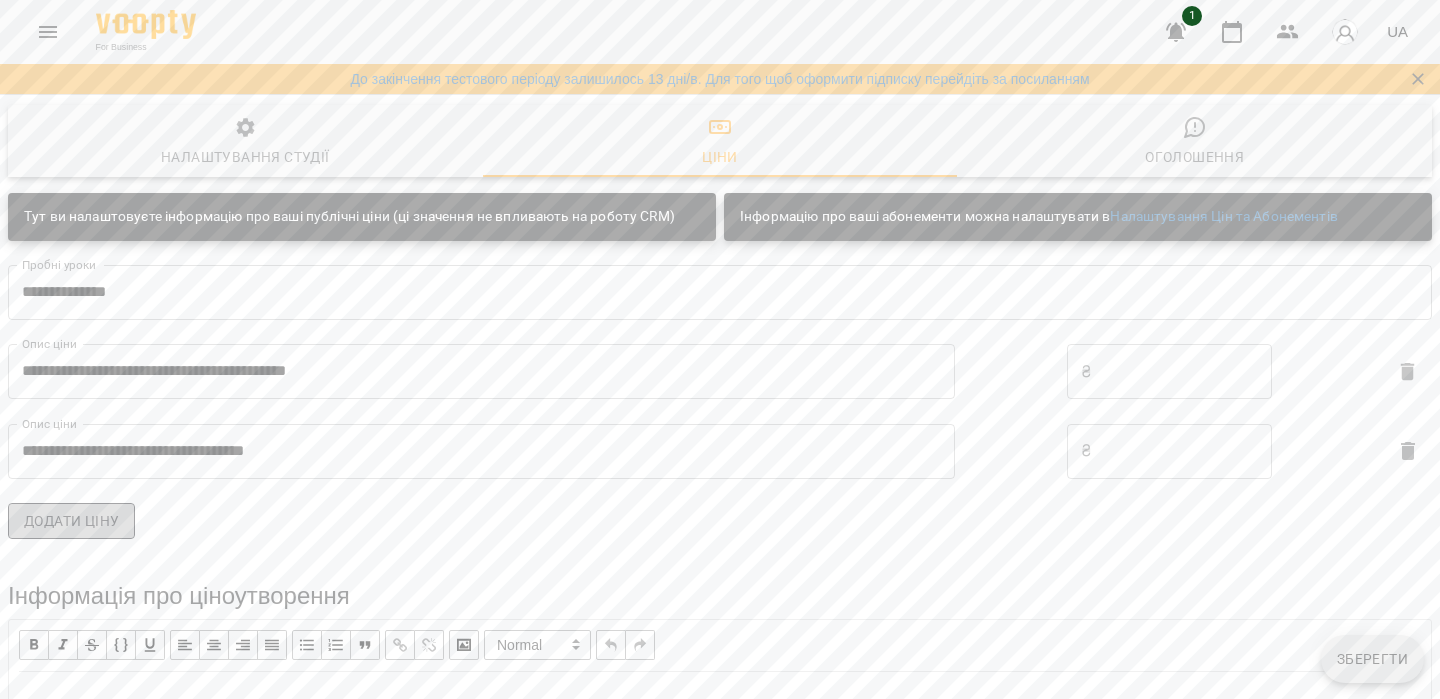 click on "Додати ціну" at bounding box center [71, 521] 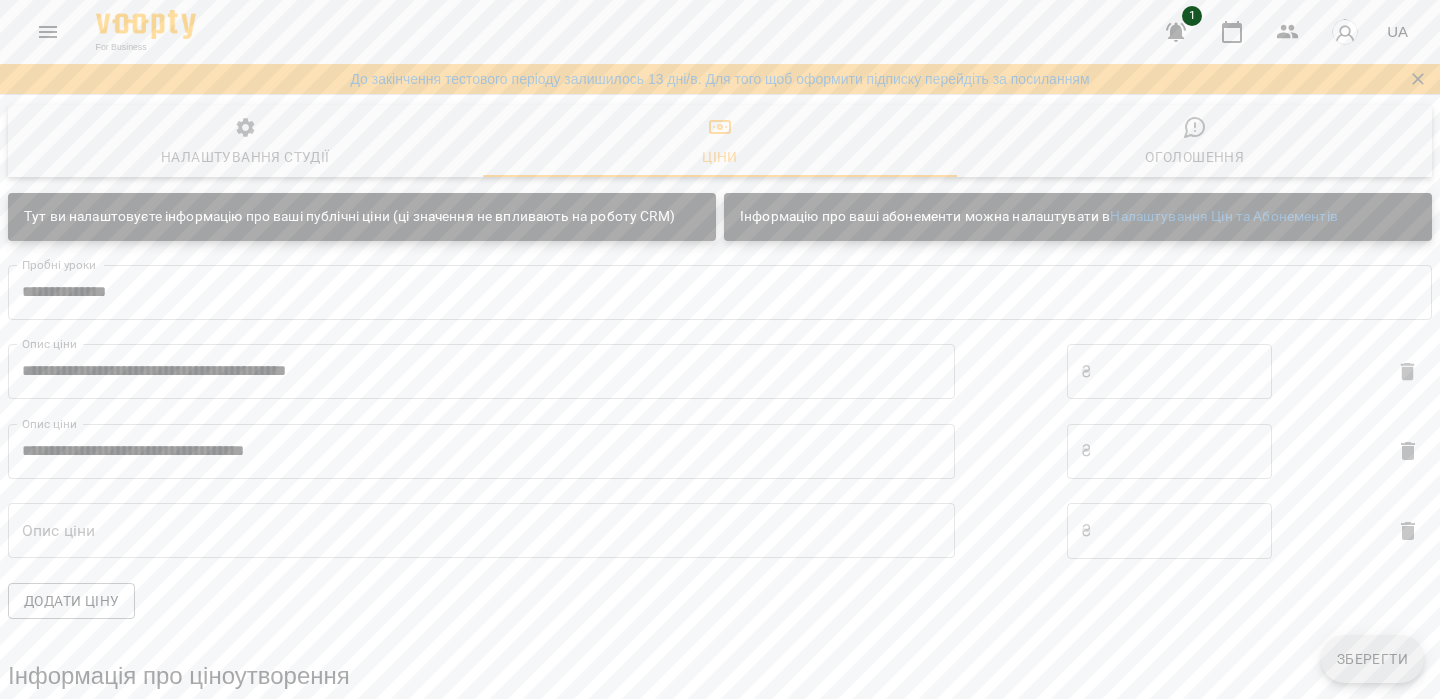 click at bounding box center (481, 531) 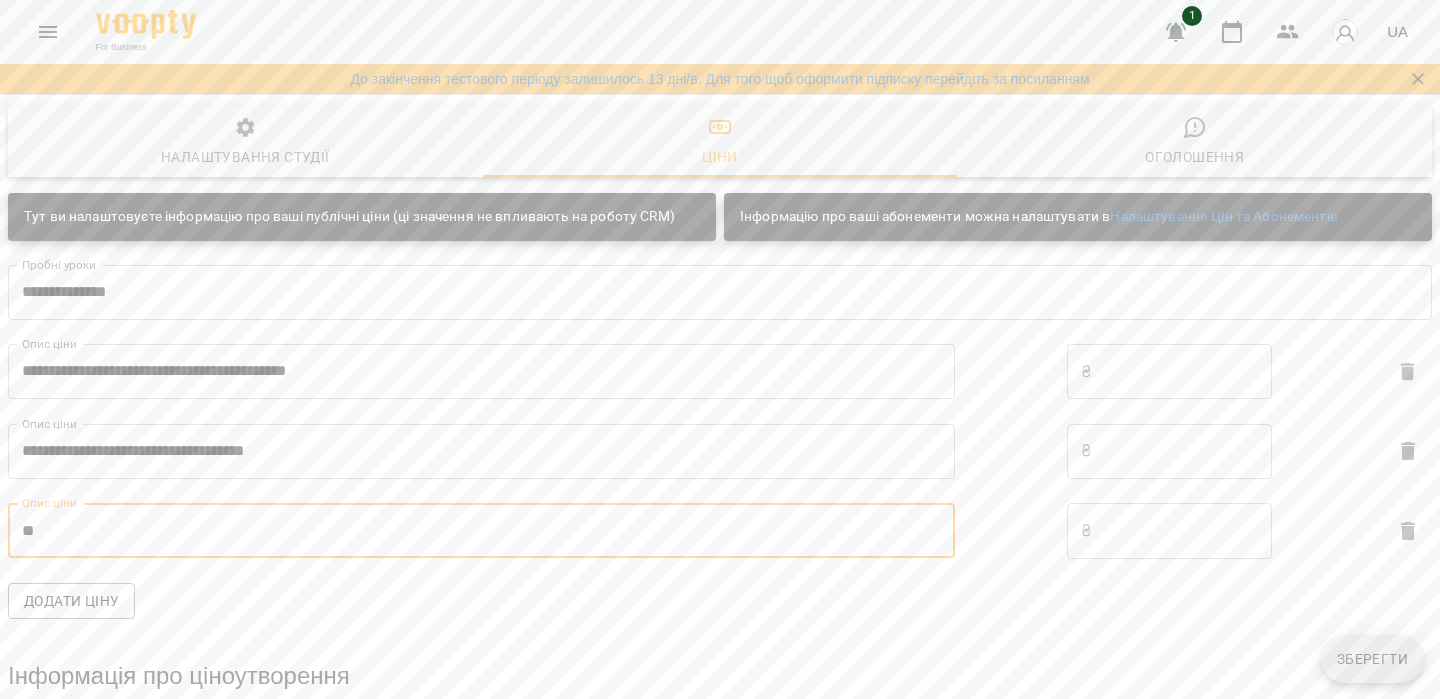 type on "*" 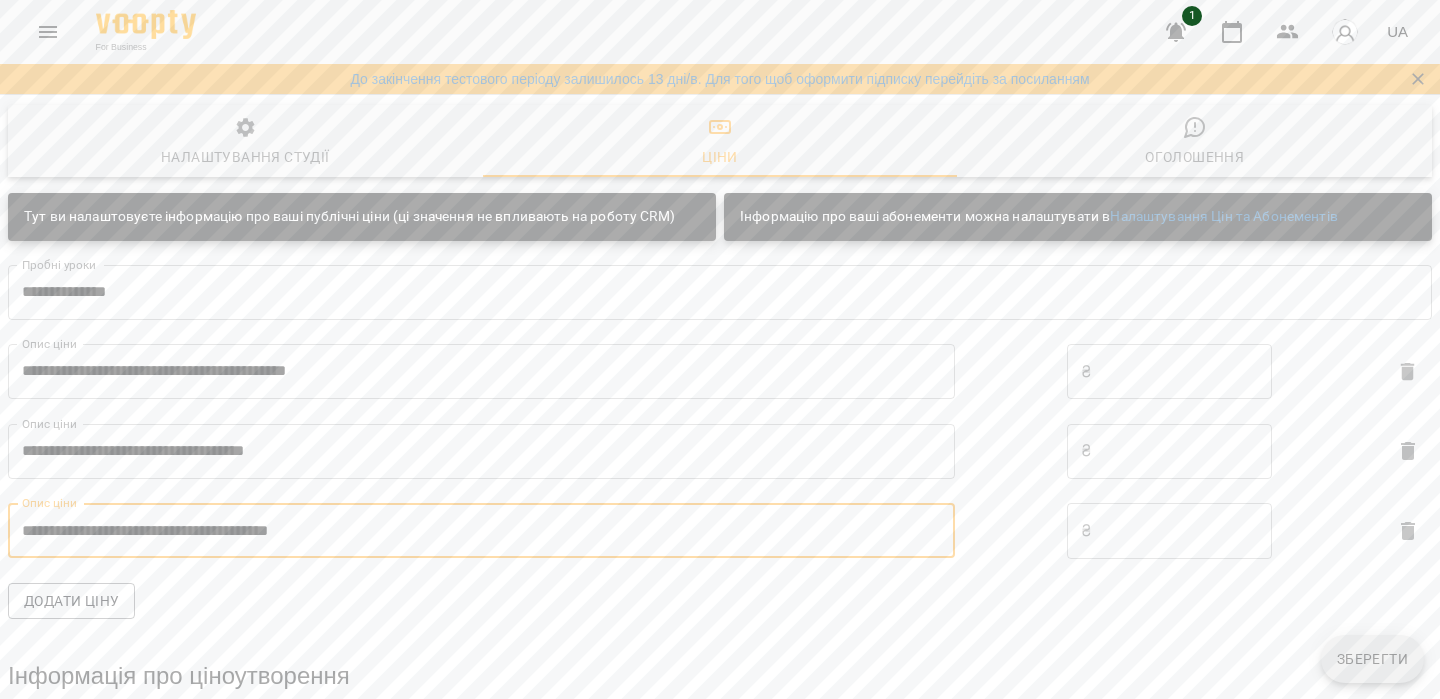 type on "**********" 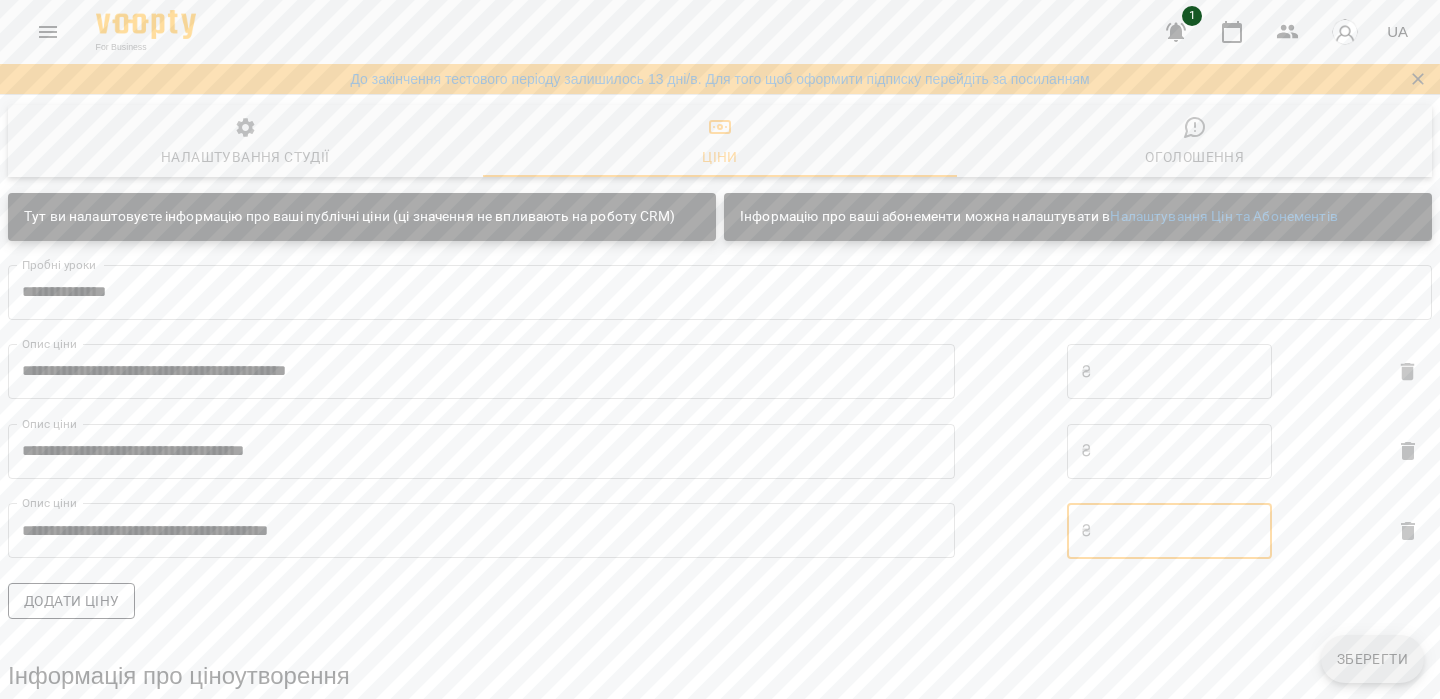 type on "***" 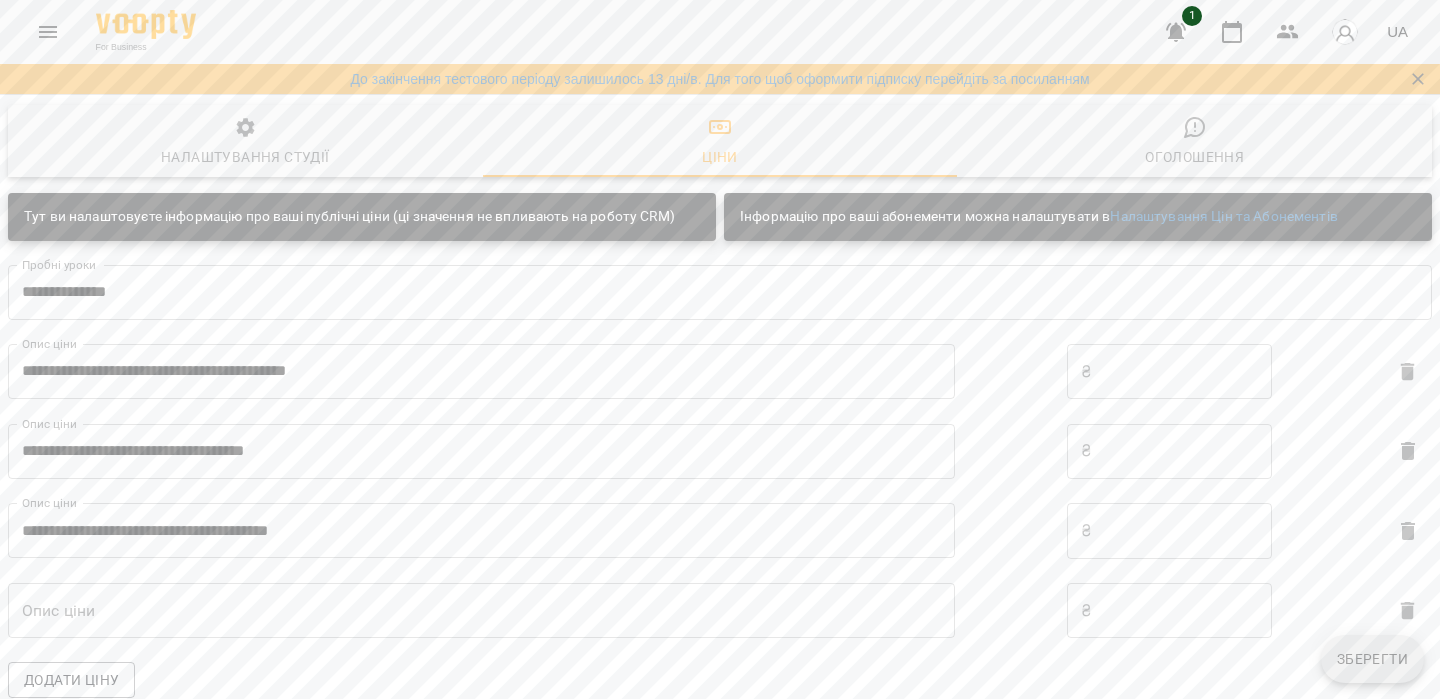 click at bounding box center [481, 610] 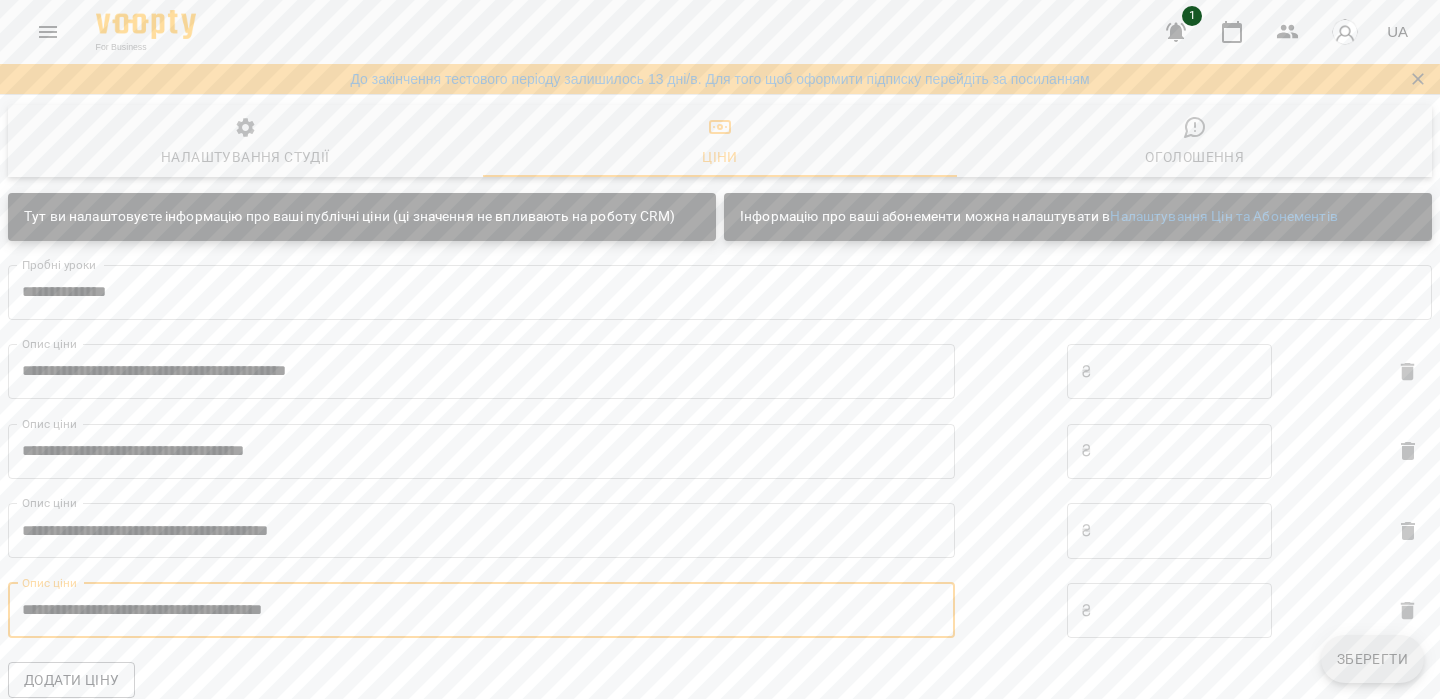 type on "**********" 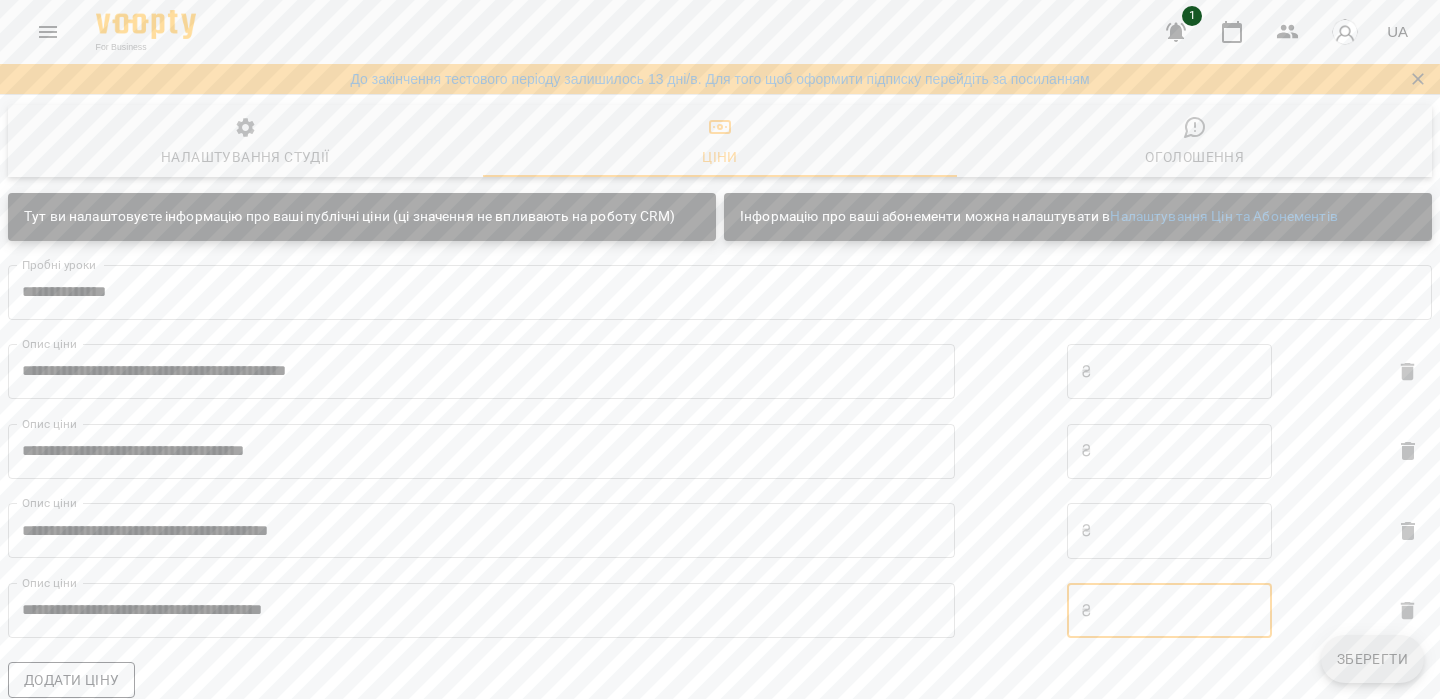type on "***" 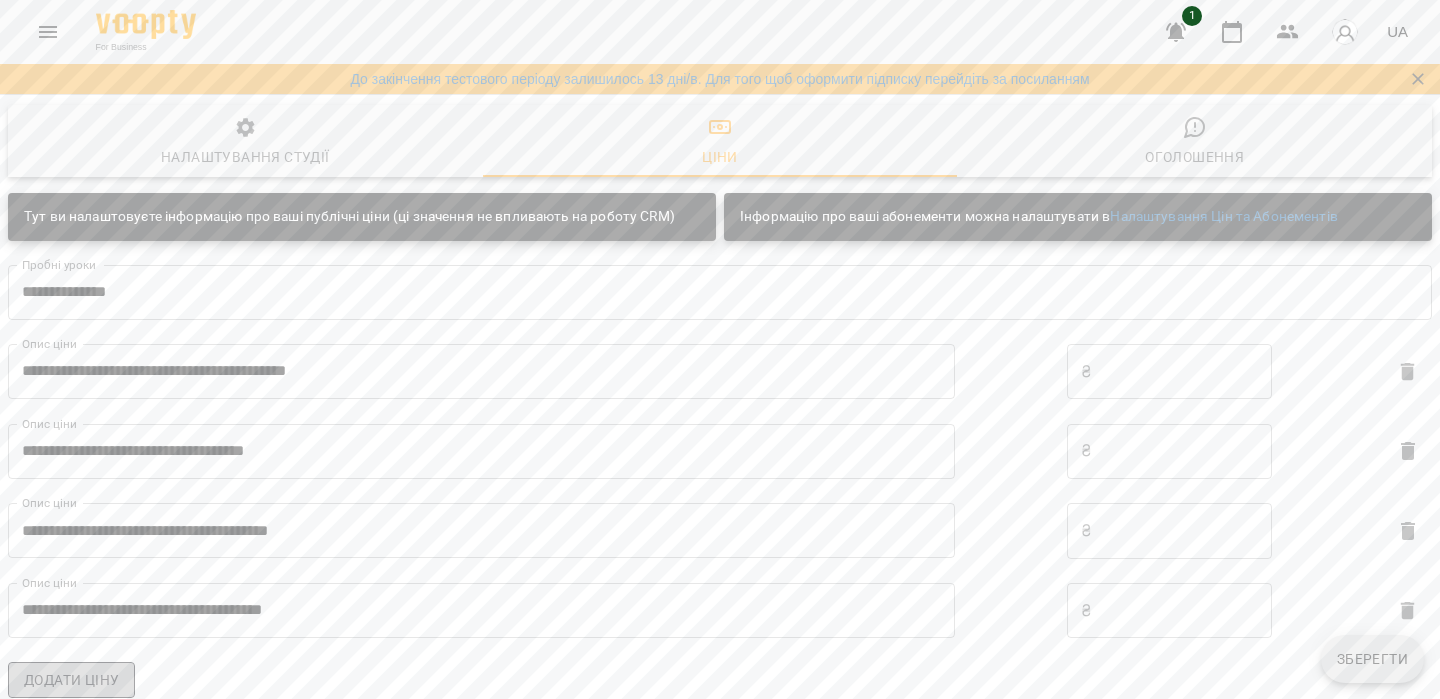 click on "Додати ціну" at bounding box center (71, 680) 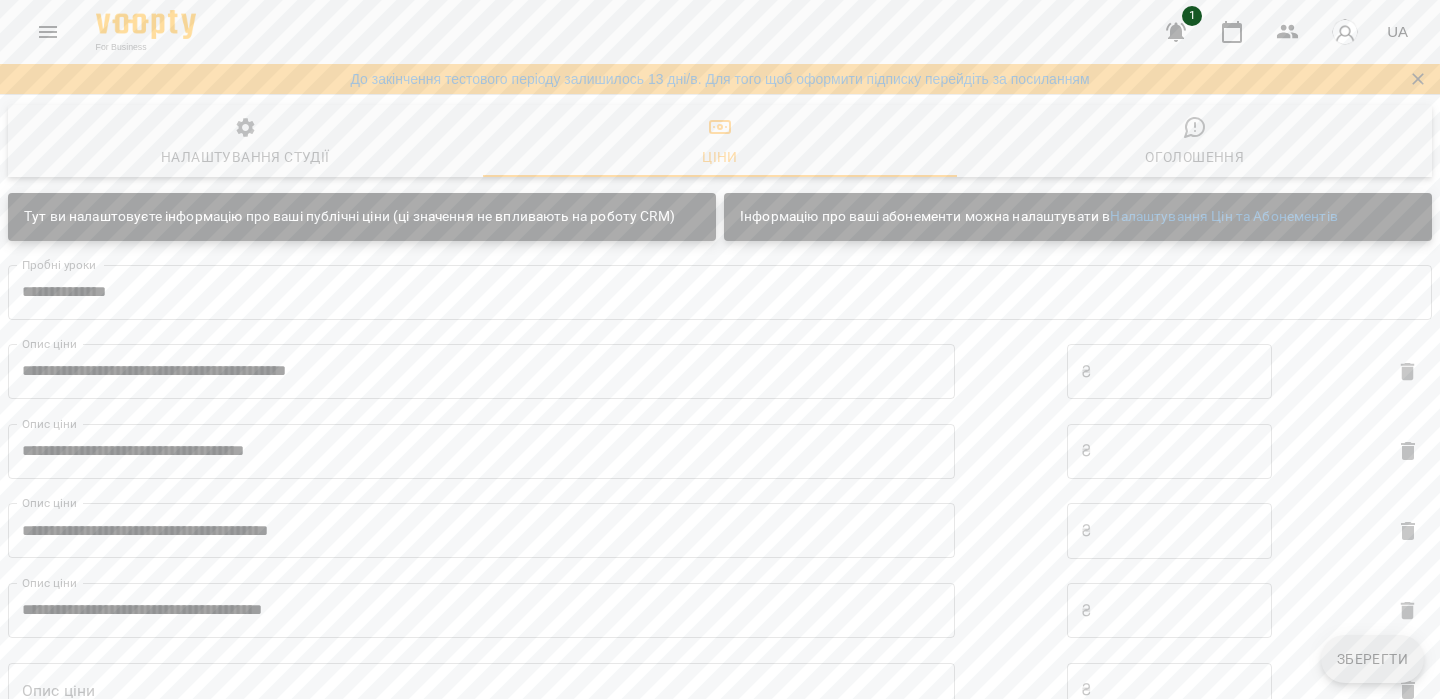 scroll, scrollTop: 109, scrollLeft: 0, axis: vertical 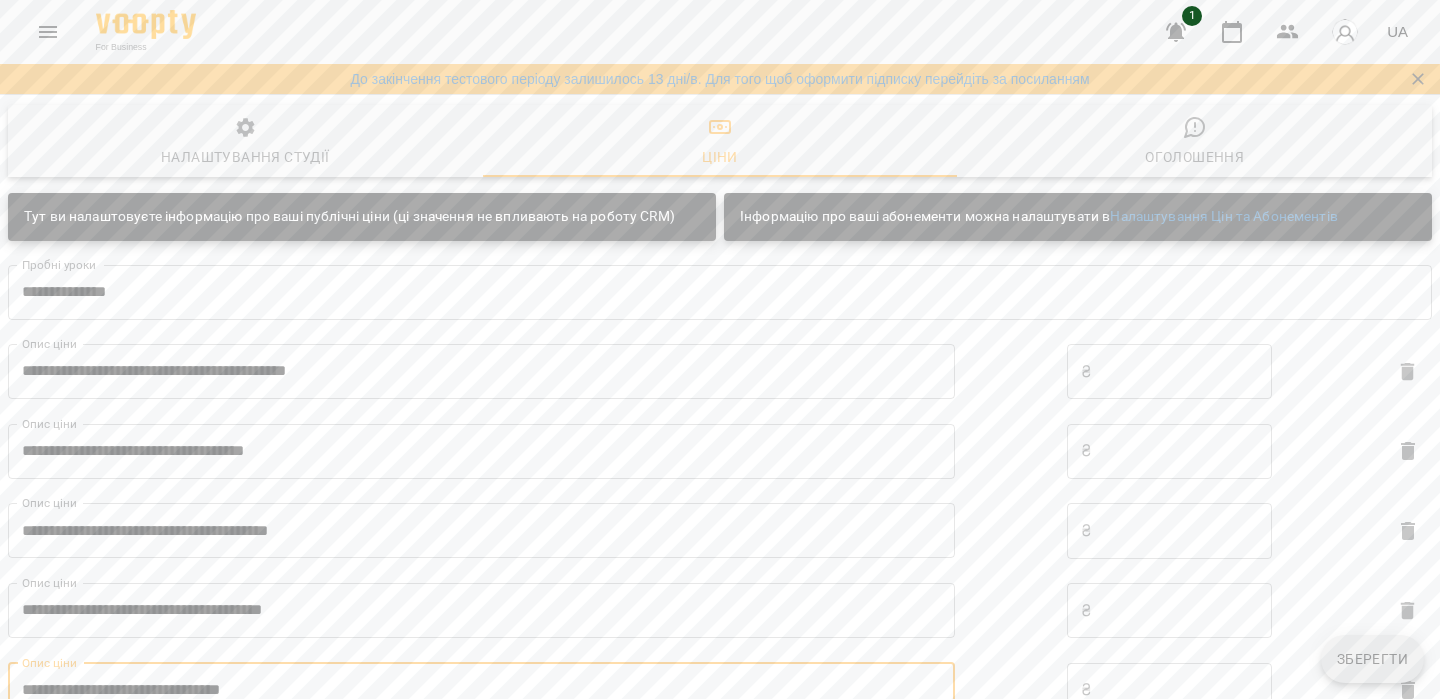 type on "**********" 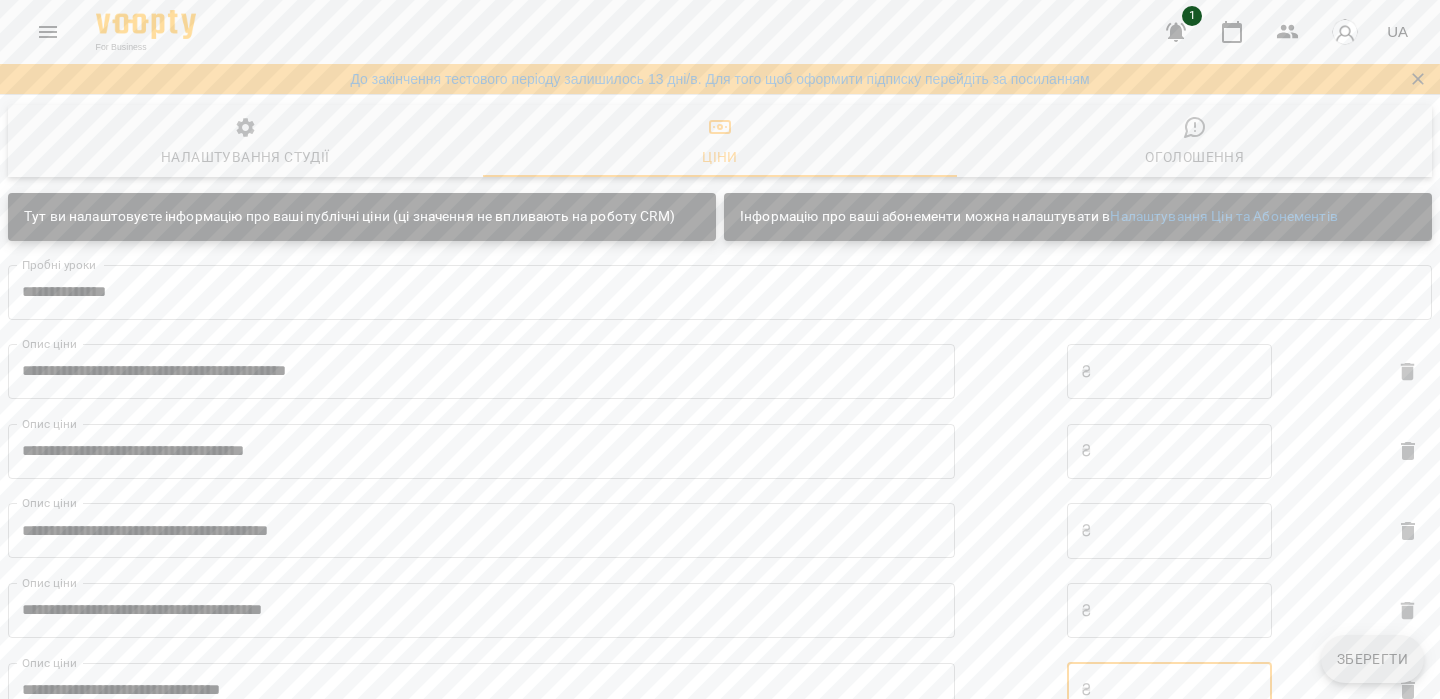 type on "***" 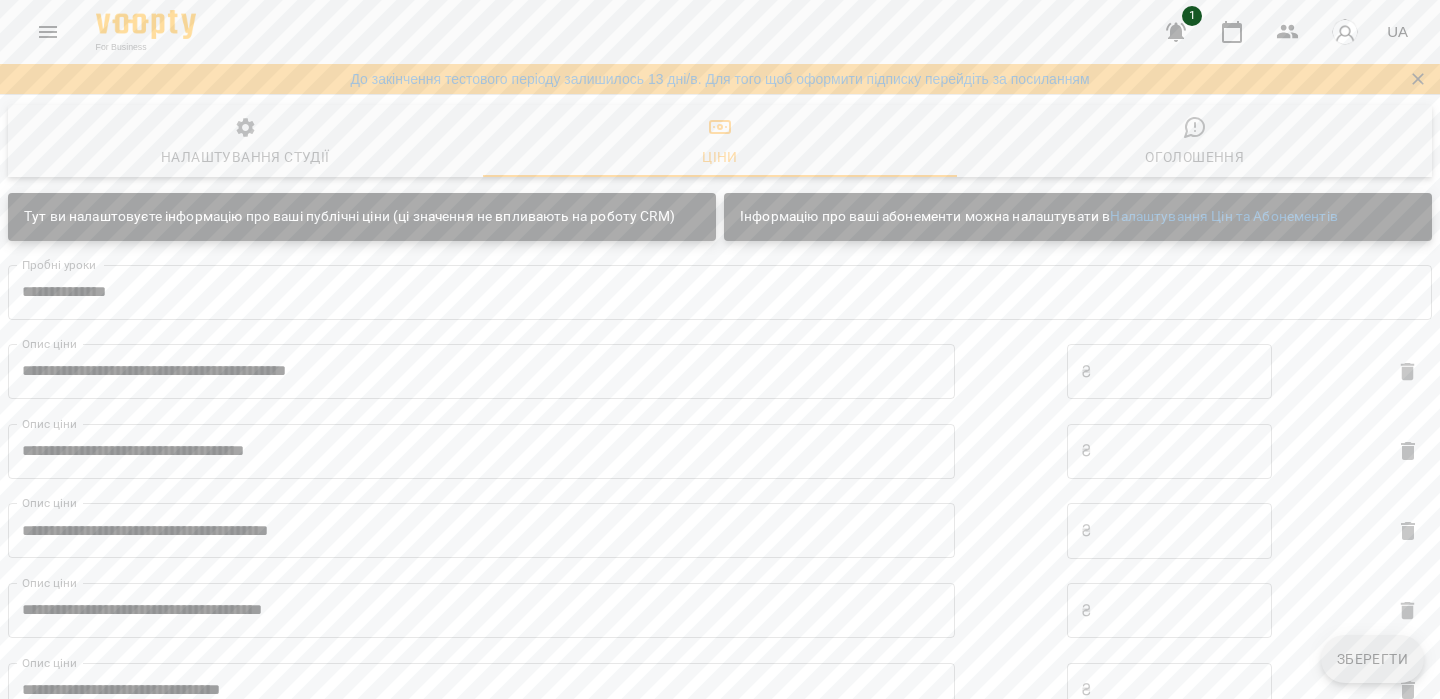 scroll, scrollTop: 0, scrollLeft: 0, axis: both 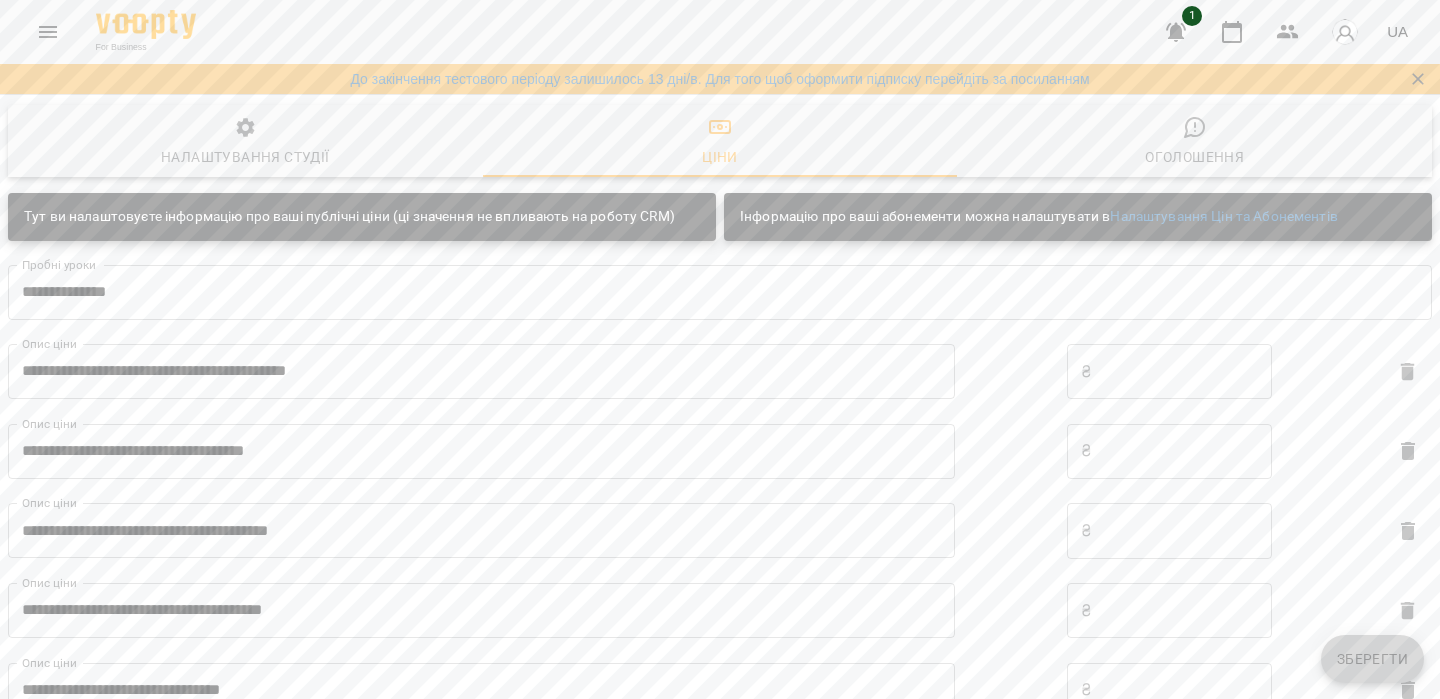 click on "Зберегти" at bounding box center (1372, 659) 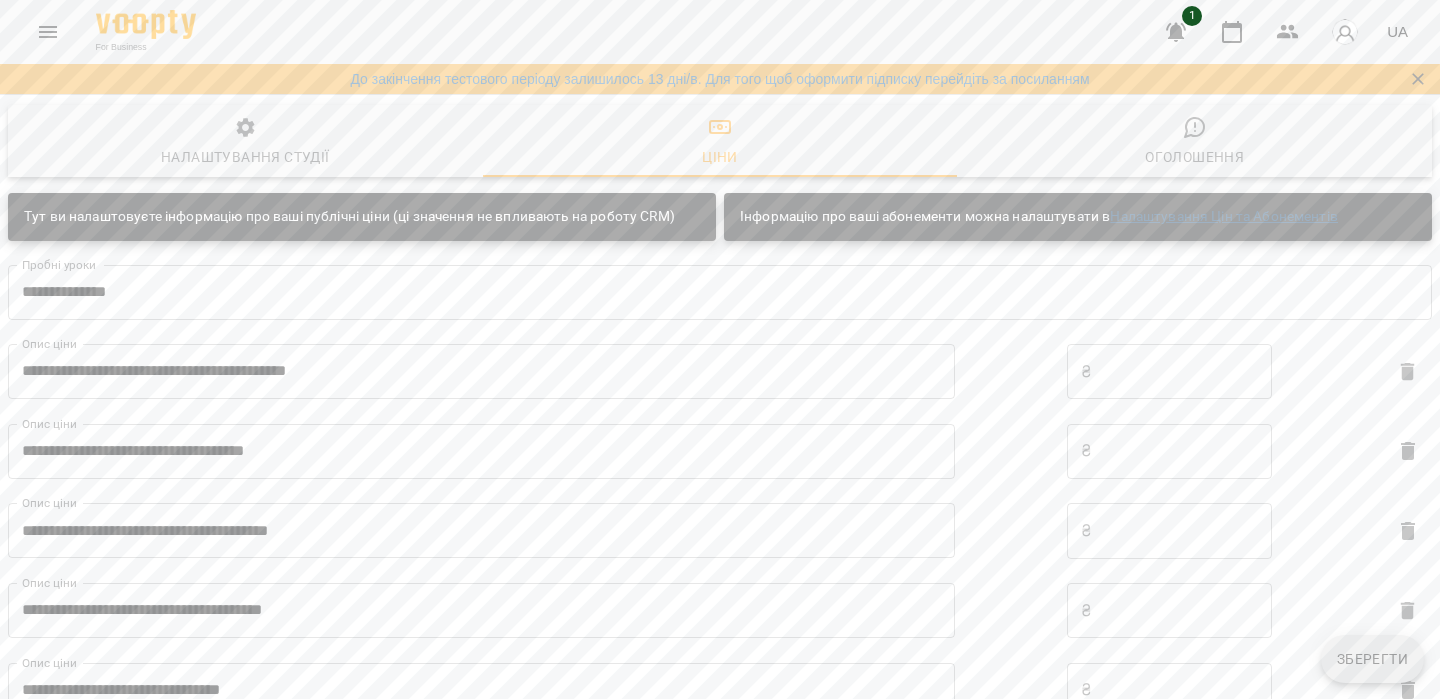 click on "Налаштування Цін та Абонементів" at bounding box center [1224, 216] 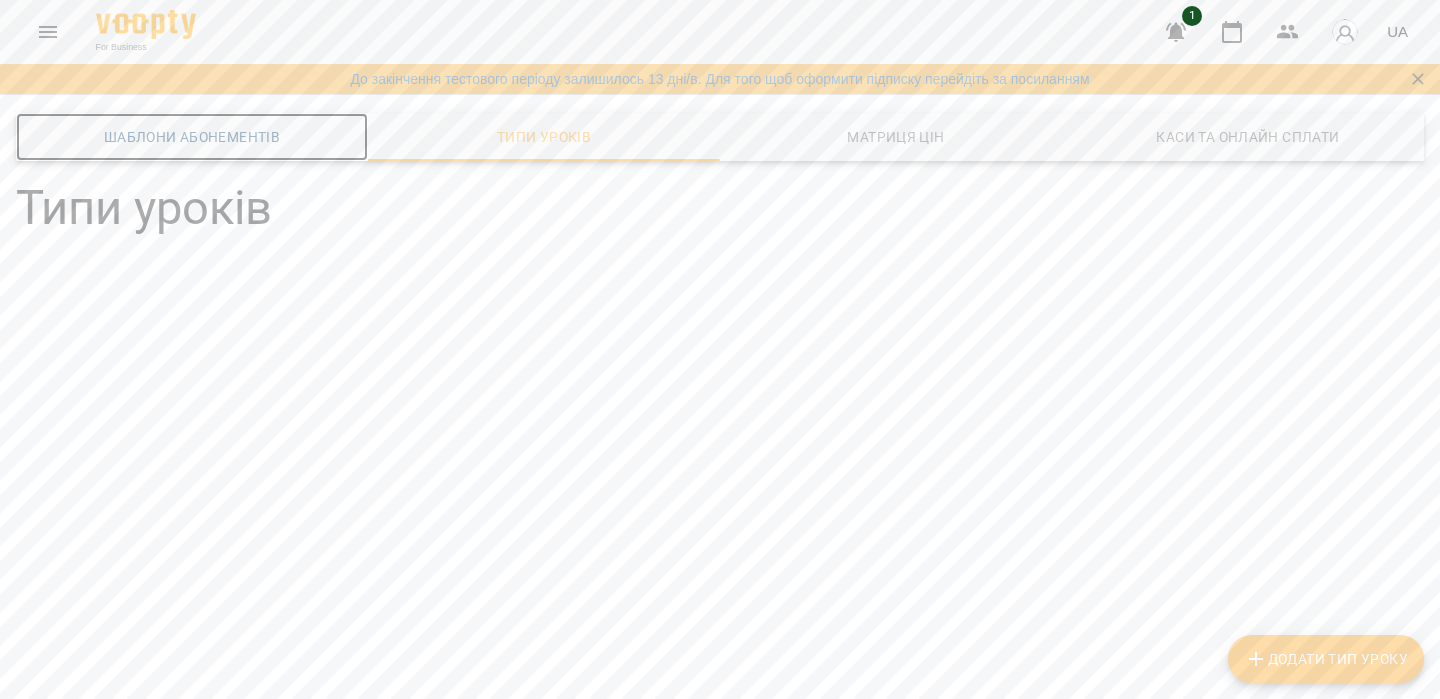 click on "Шаблони Абонементів" at bounding box center [192, 137] 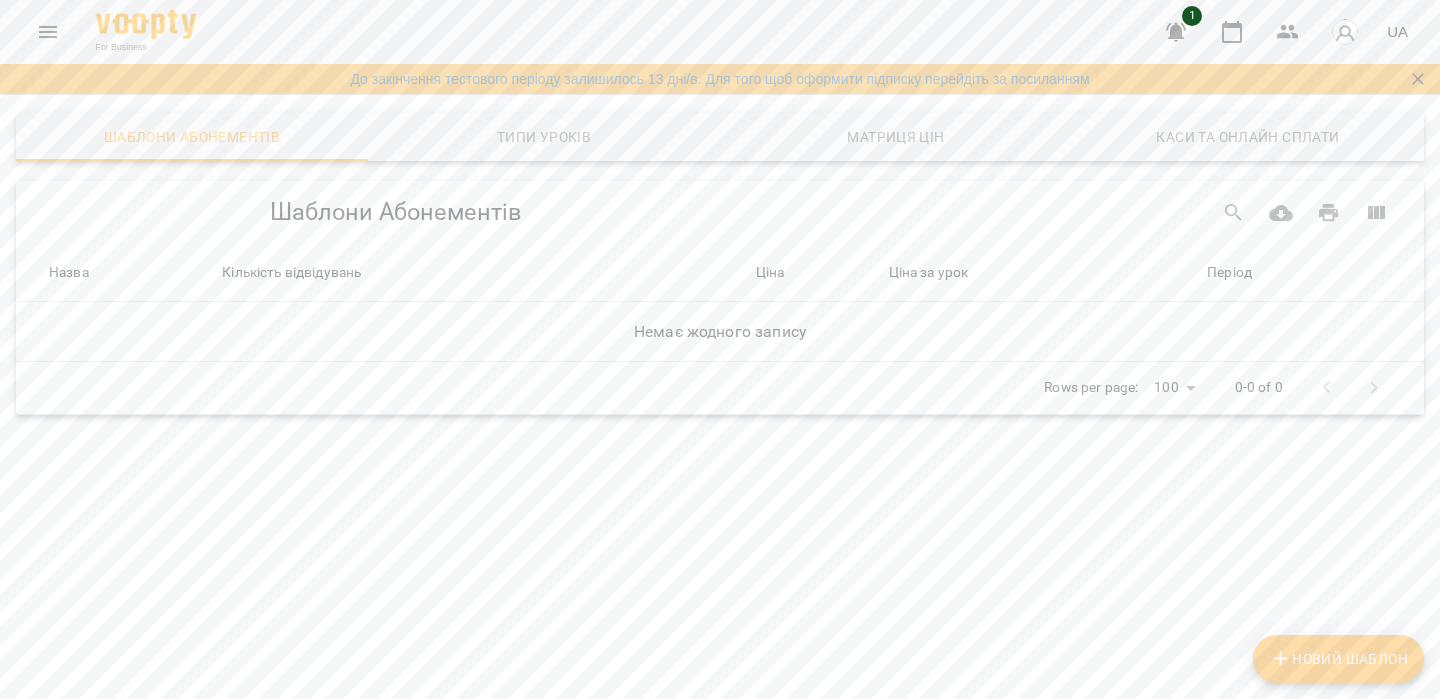 click on "Новий Шаблон" at bounding box center [1338, 659] 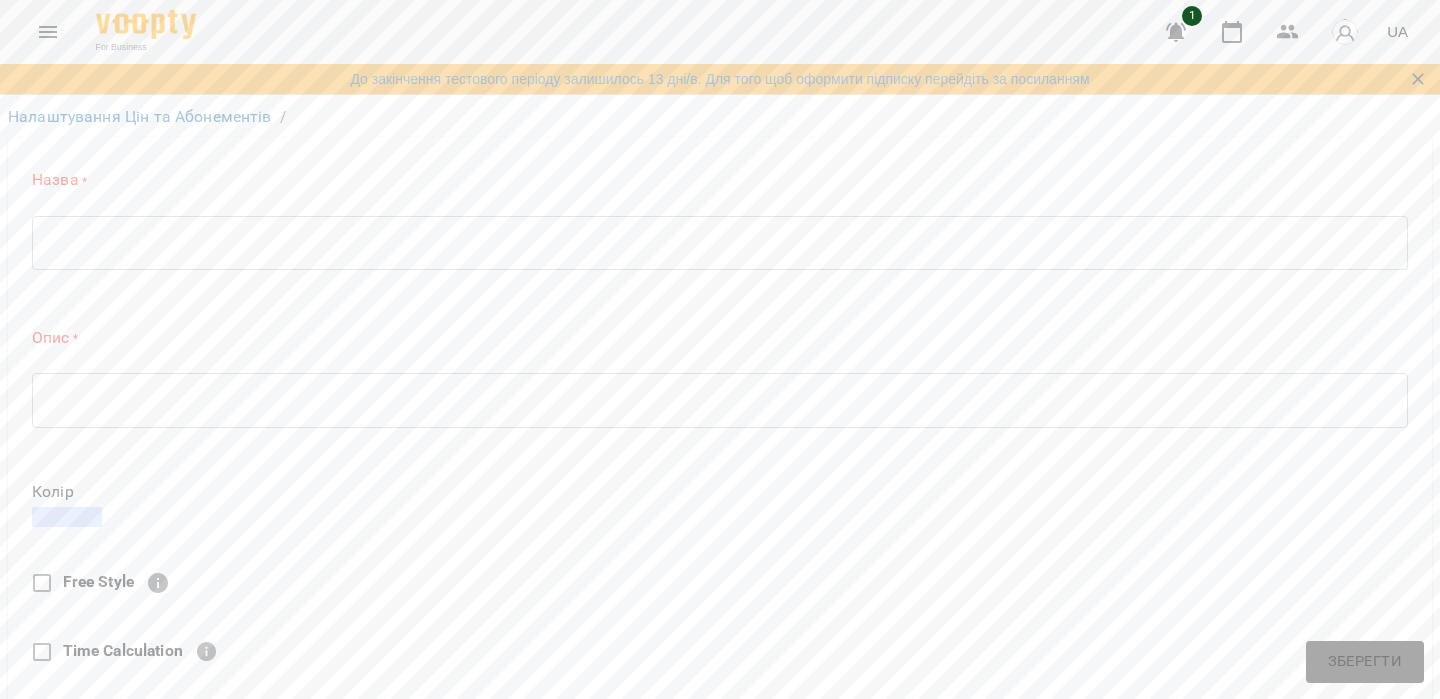 scroll, scrollTop: 0, scrollLeft: 0, axis: both 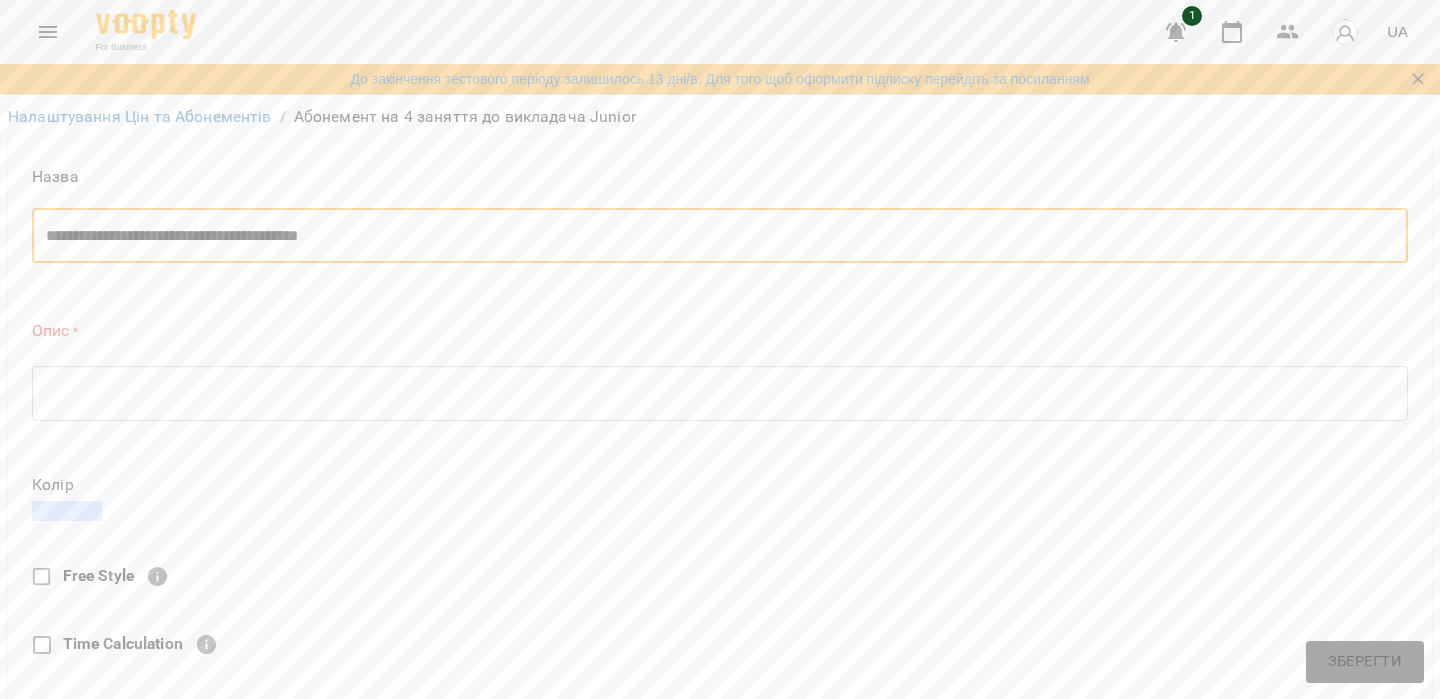 type on "**********" 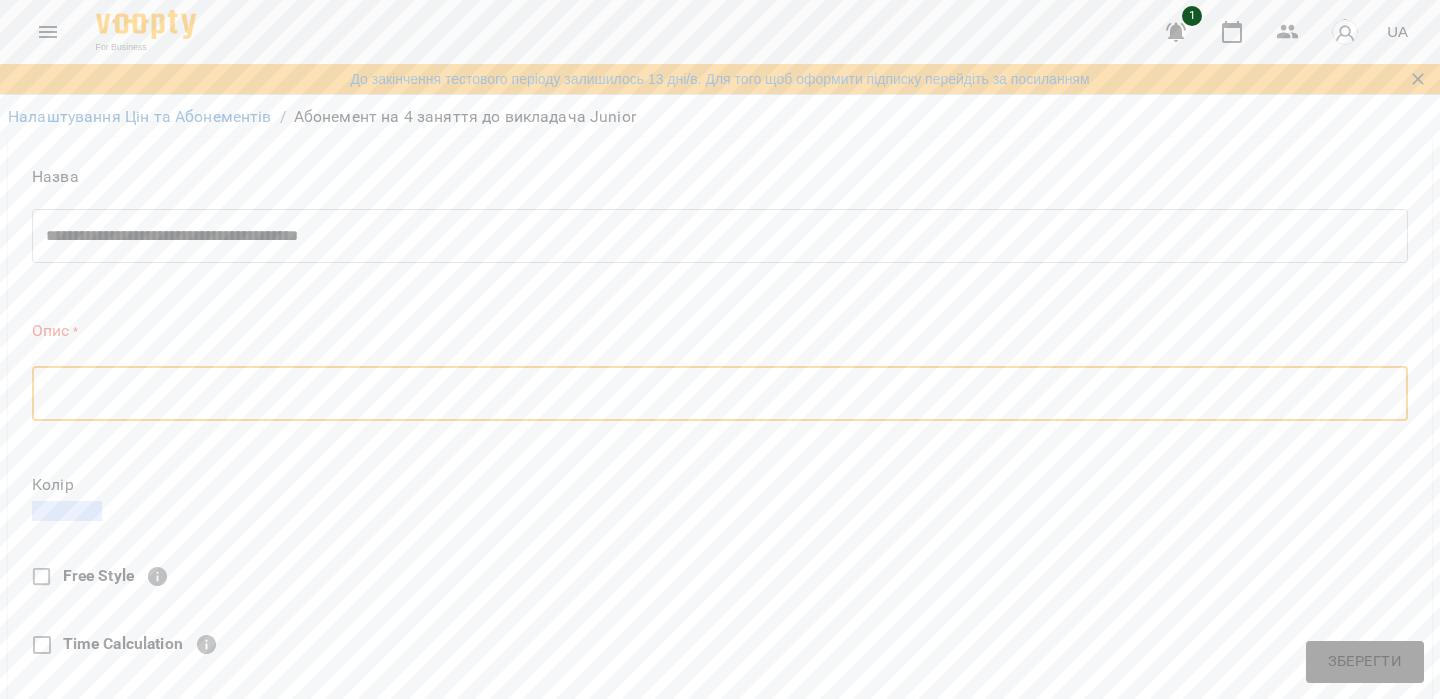 click at bounding box center (720, 393) 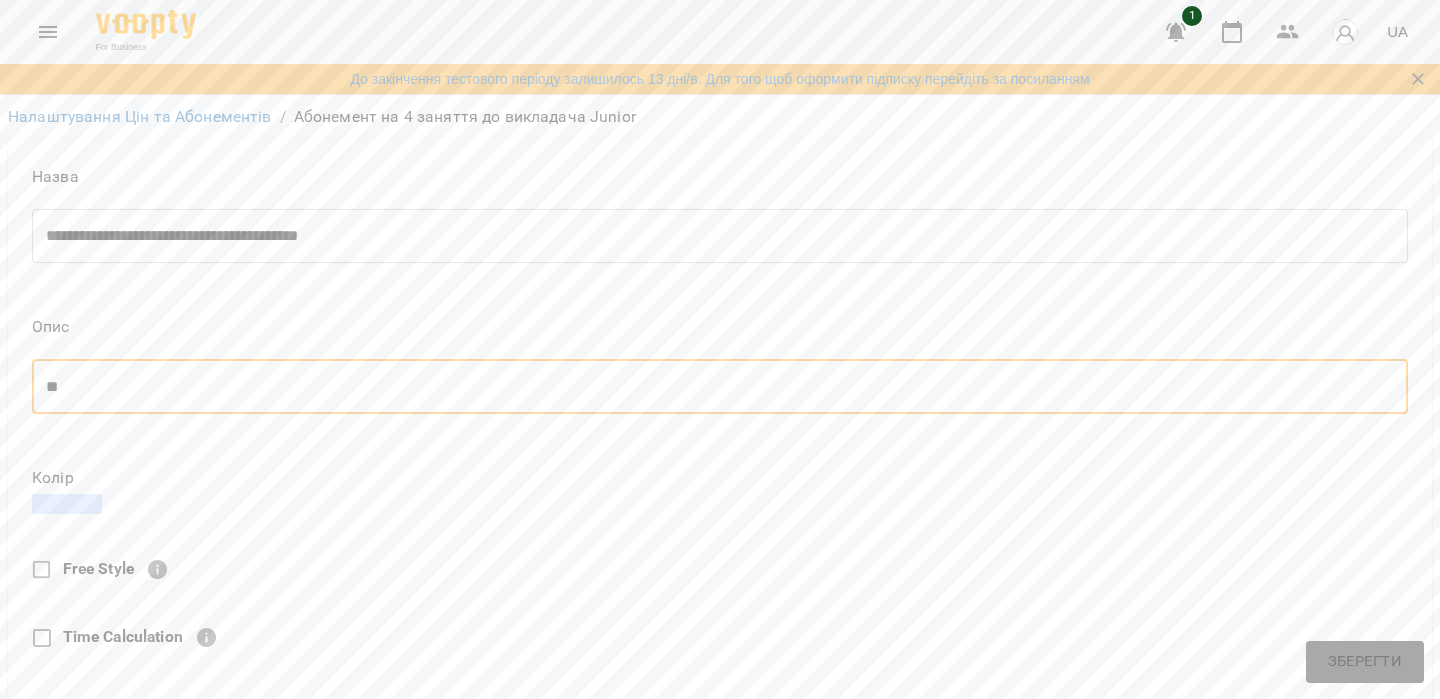 type on "*" 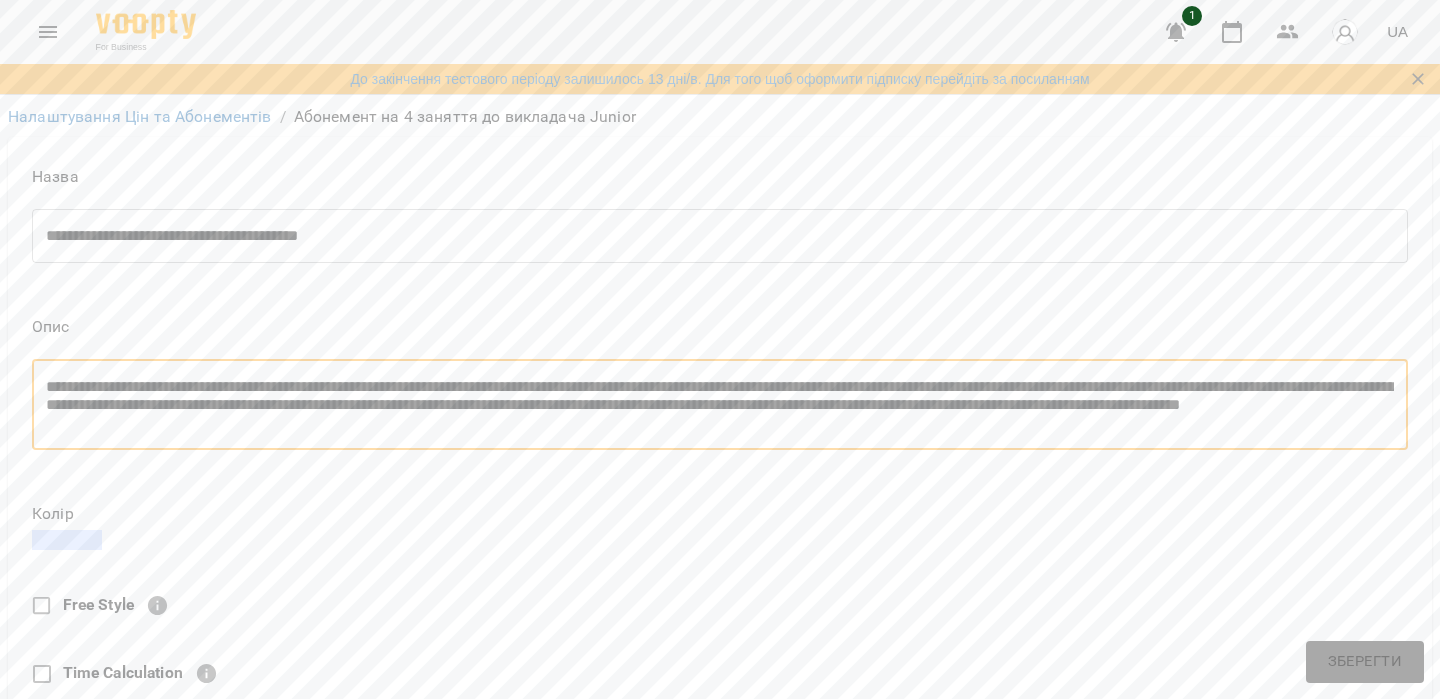 scroll, scrollTop: 375, scrollLeft: 0, axis: vertical 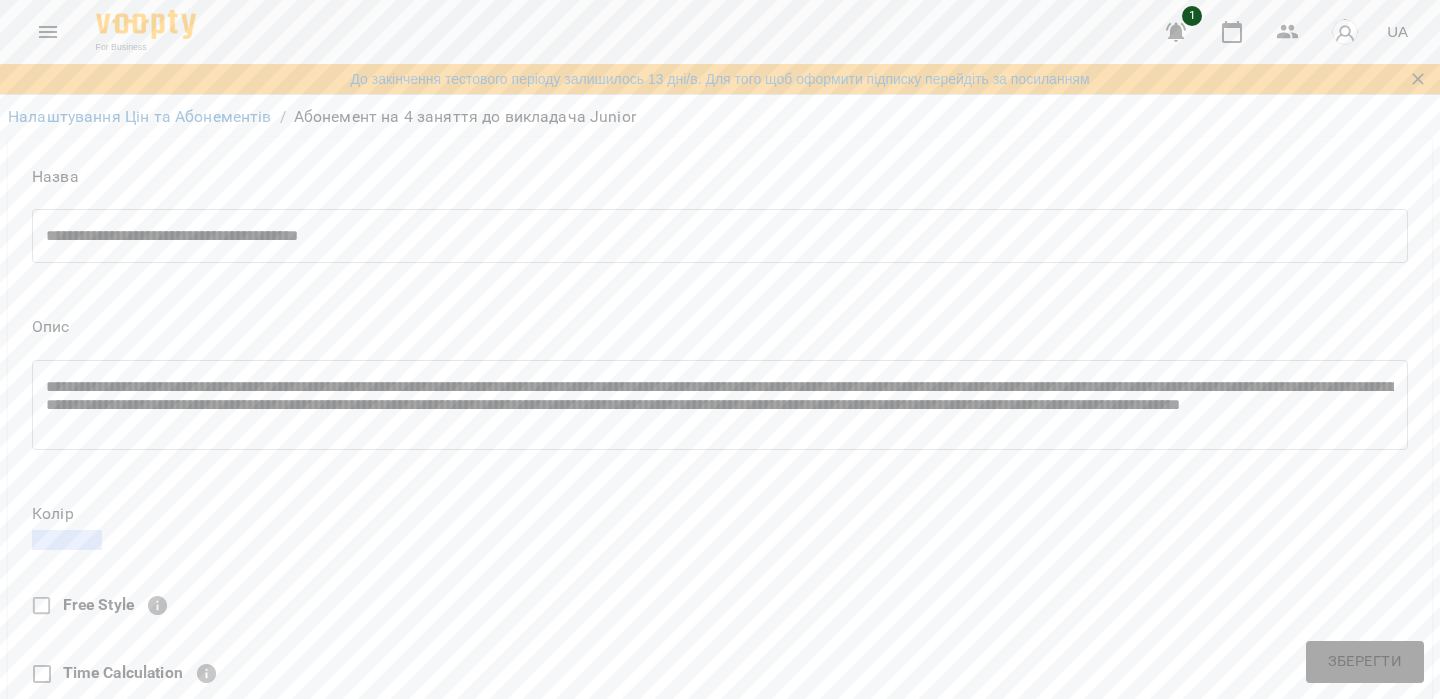 click on "Кількість відвідувань" at bounding box center [720, 809] 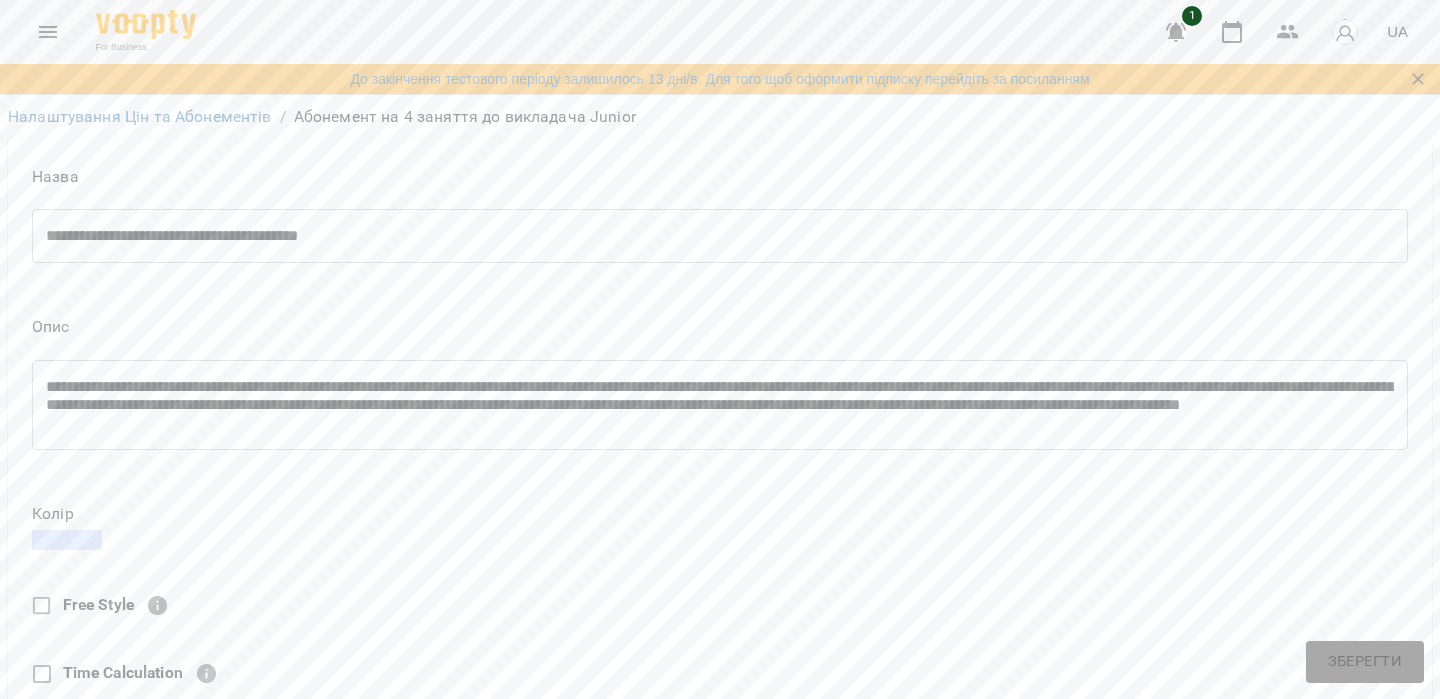 scroll, scrollTop: 542, scrollLeft: 0, axis: vertical 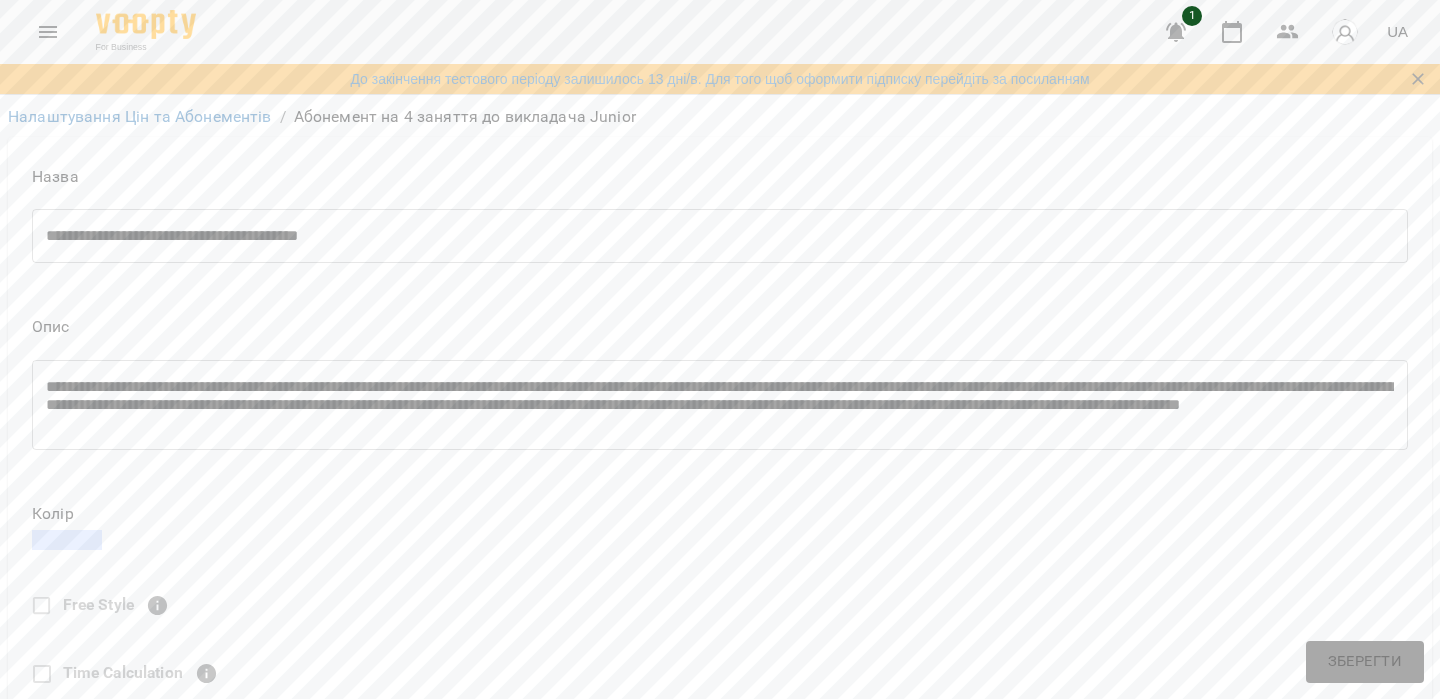 click on "Без терміну придатності" at bounding box center [706, 947] 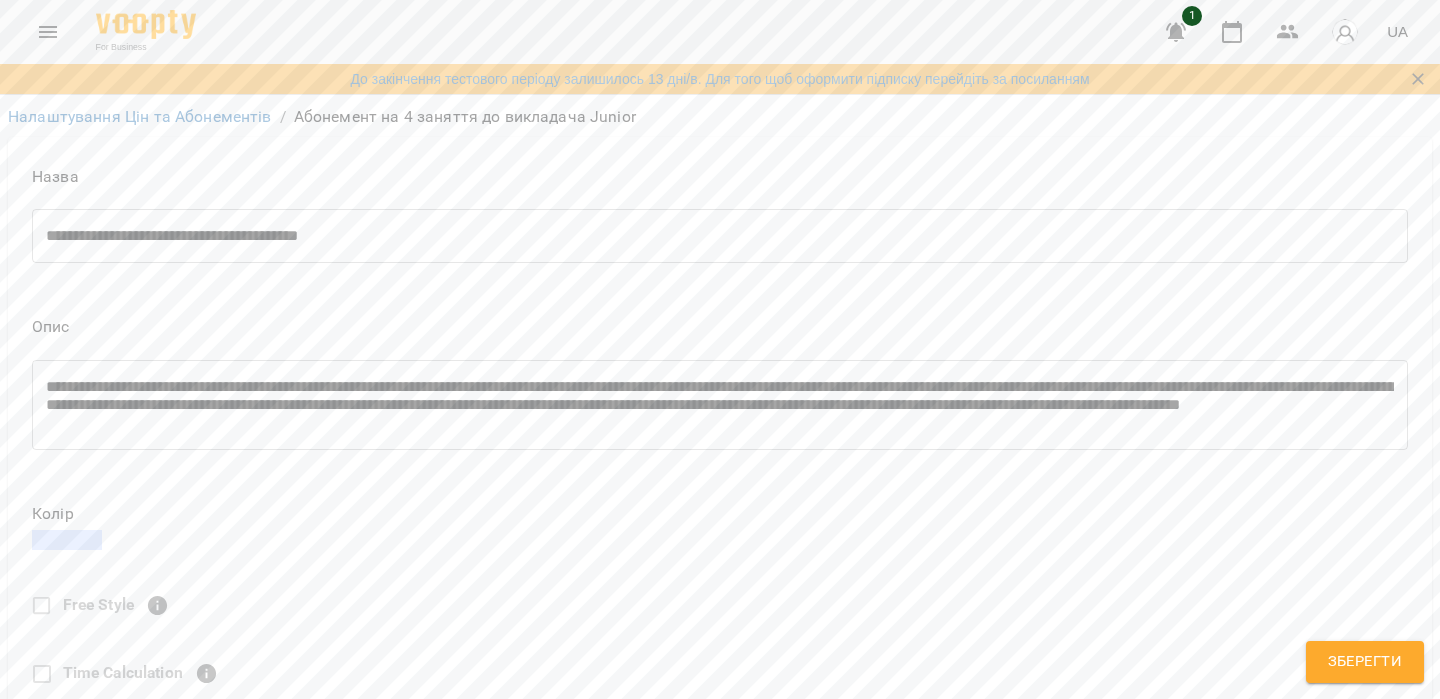 scroll, scrollTop: 847, scrollLeft: 0, axis: vertical 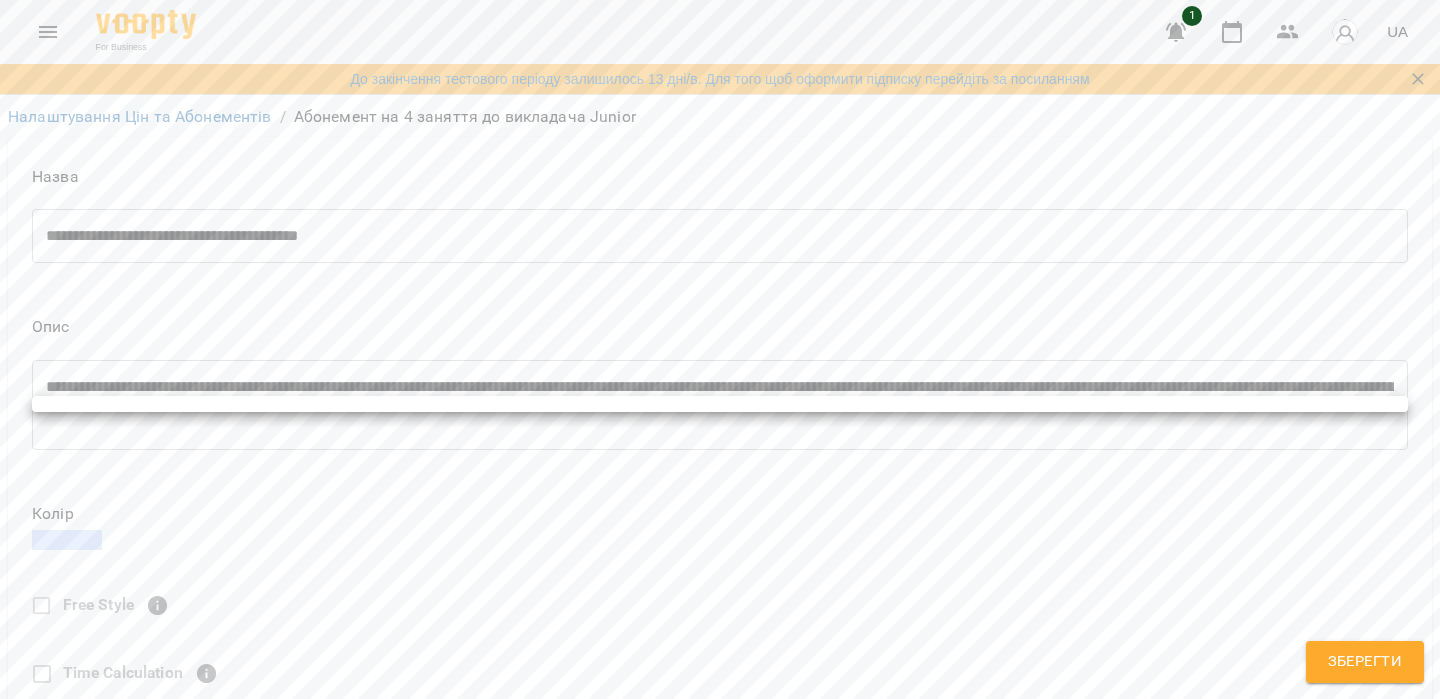 click on "**********" at bounding box center [720, 773] 